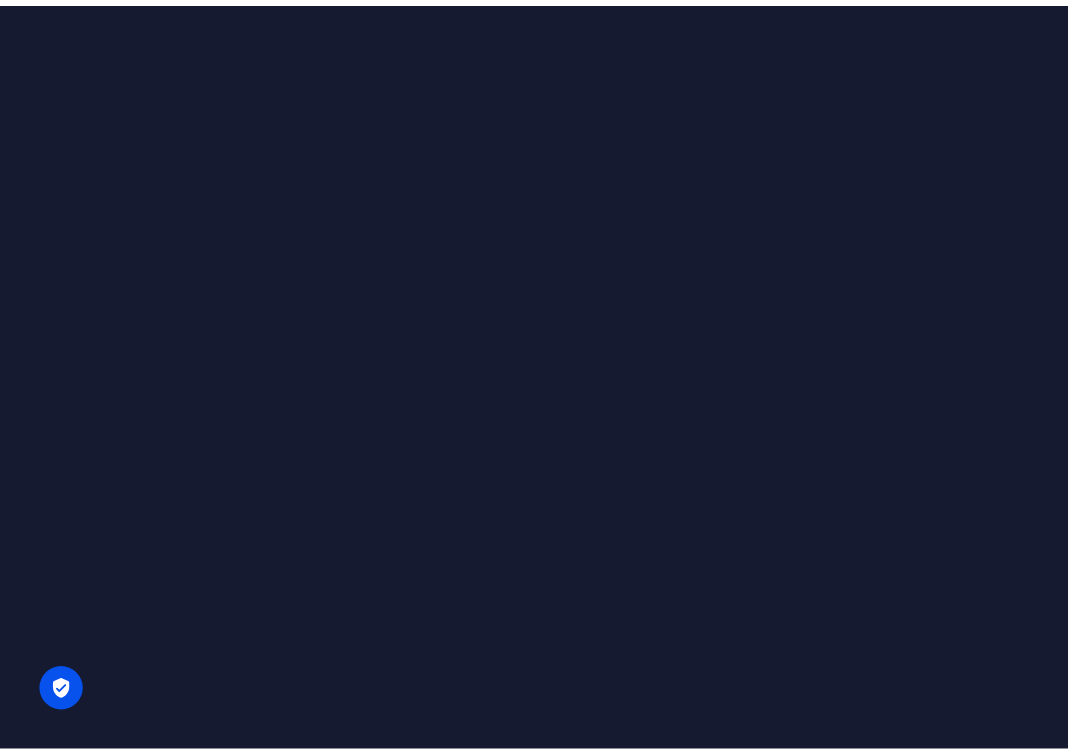 scroll, scrollTop: 0, scrollLeft: 0, axis: both 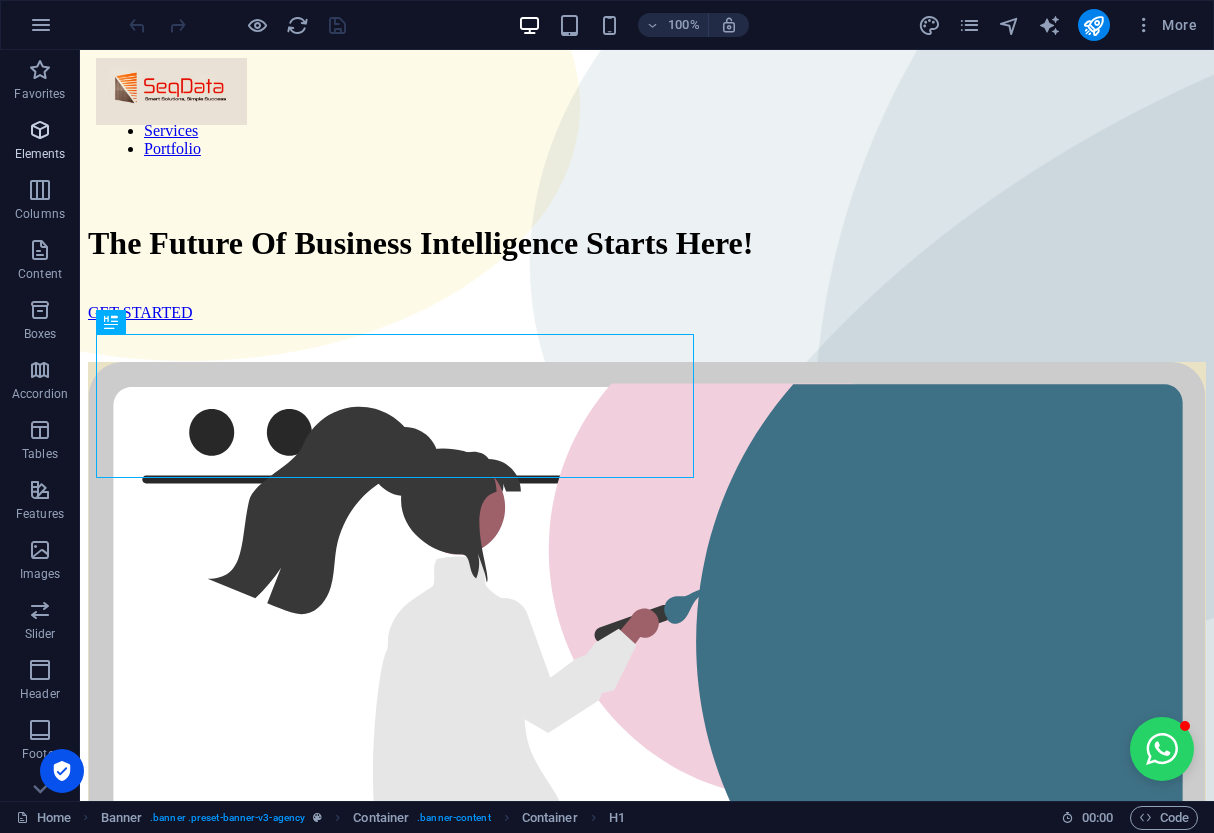 click on "Elements" at bounding box center (40, 154) 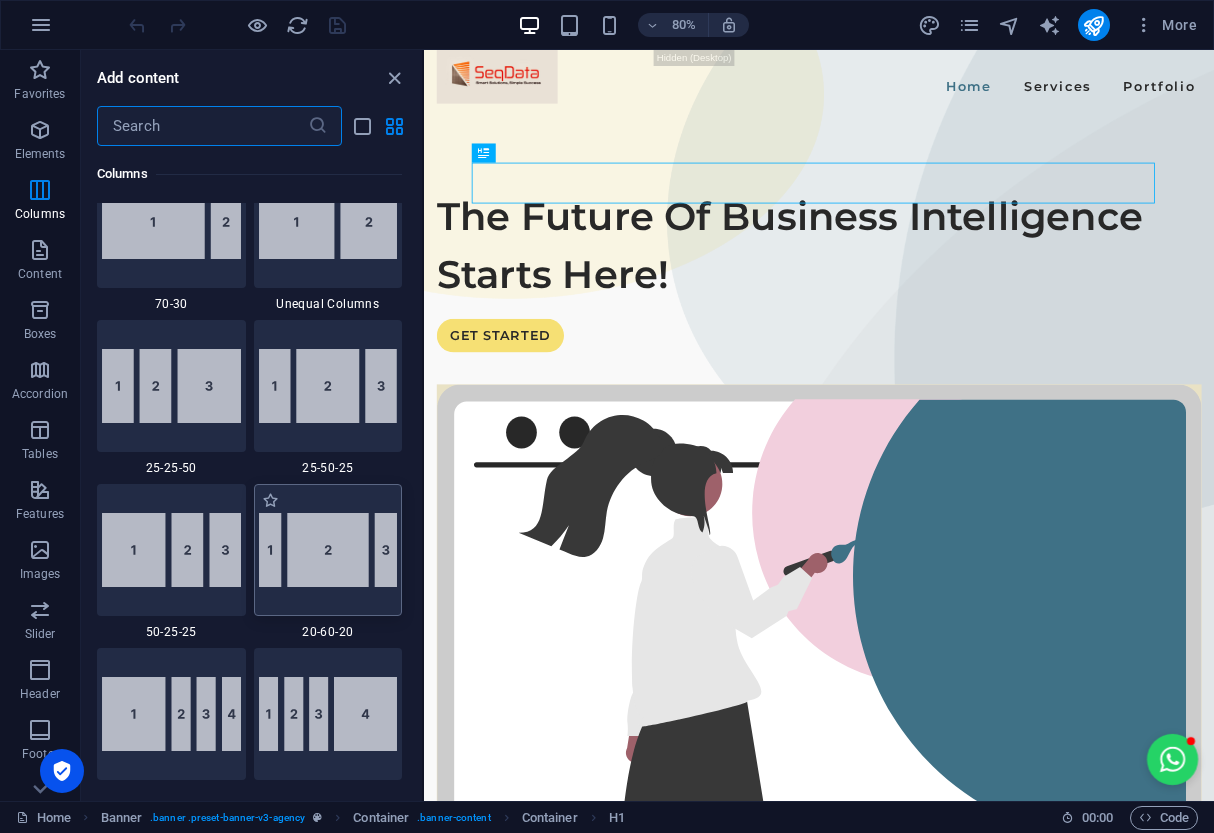 scroll, scrollTop: 1877, scrollLeft: 0, axis: vertical 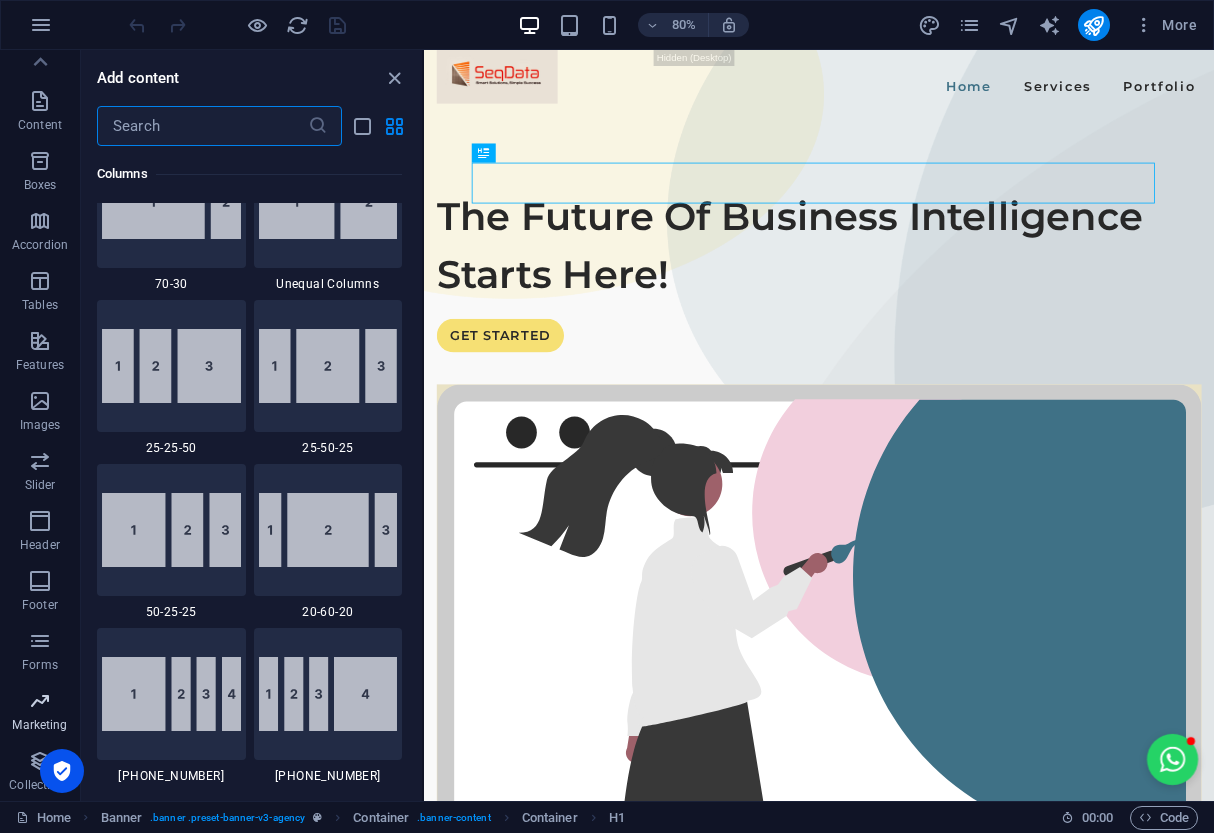 click at bounding box center (40, 701) 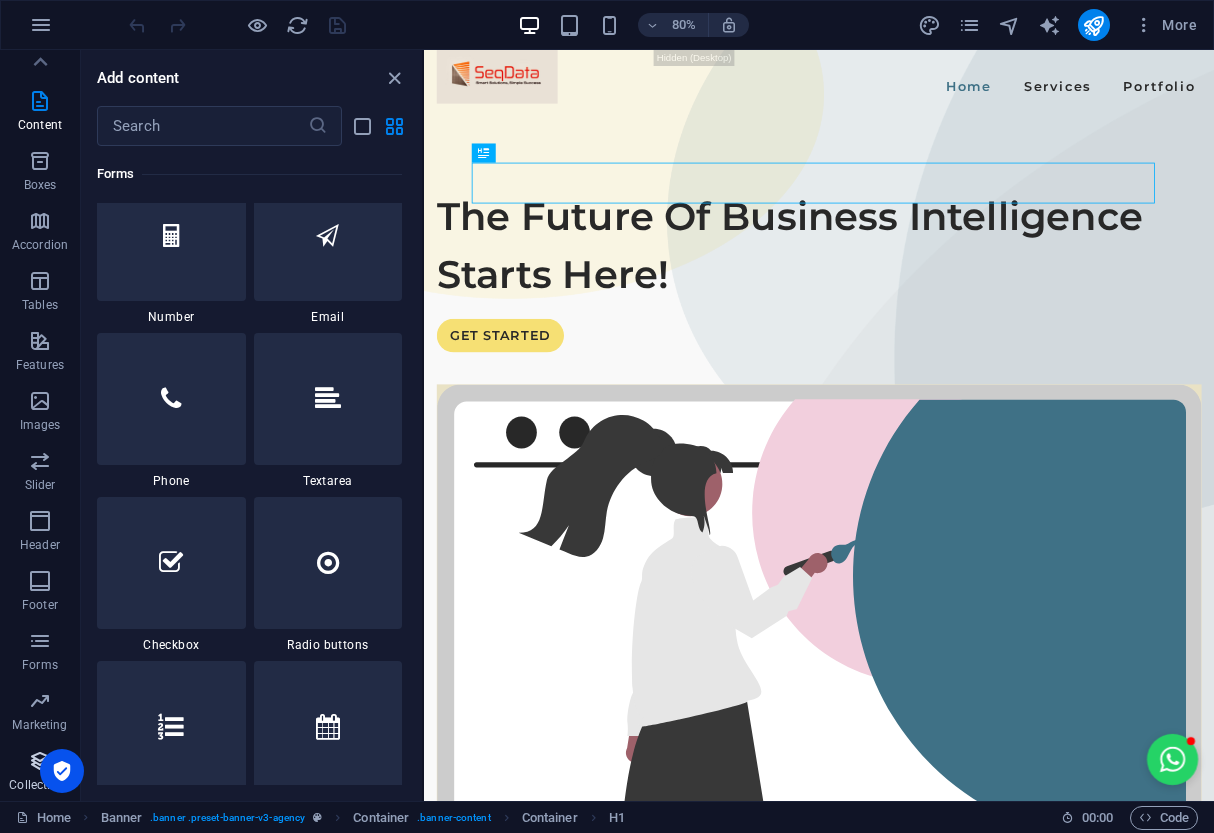 scroll, scrollTop: 16125, scrollLeft: 0, axis: vertical 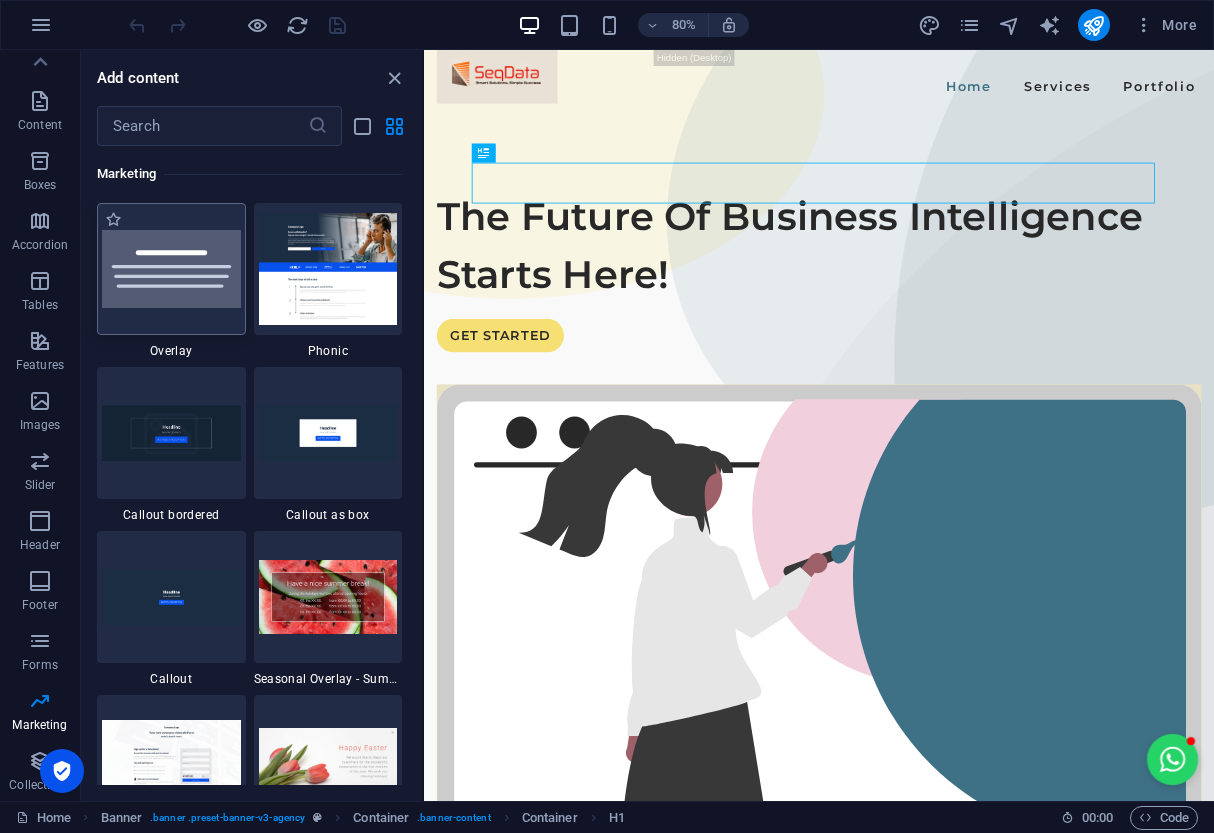 click at bounding box center [171, 269] 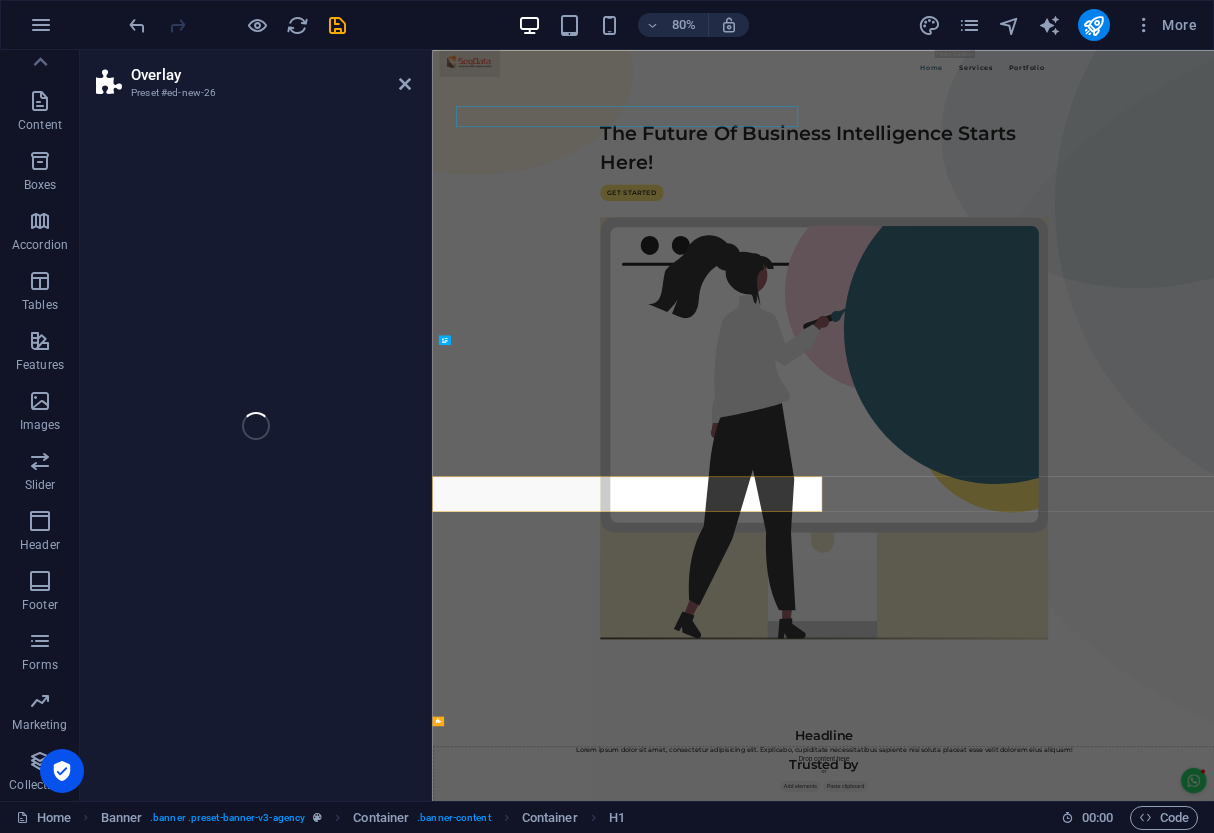select on "rem" 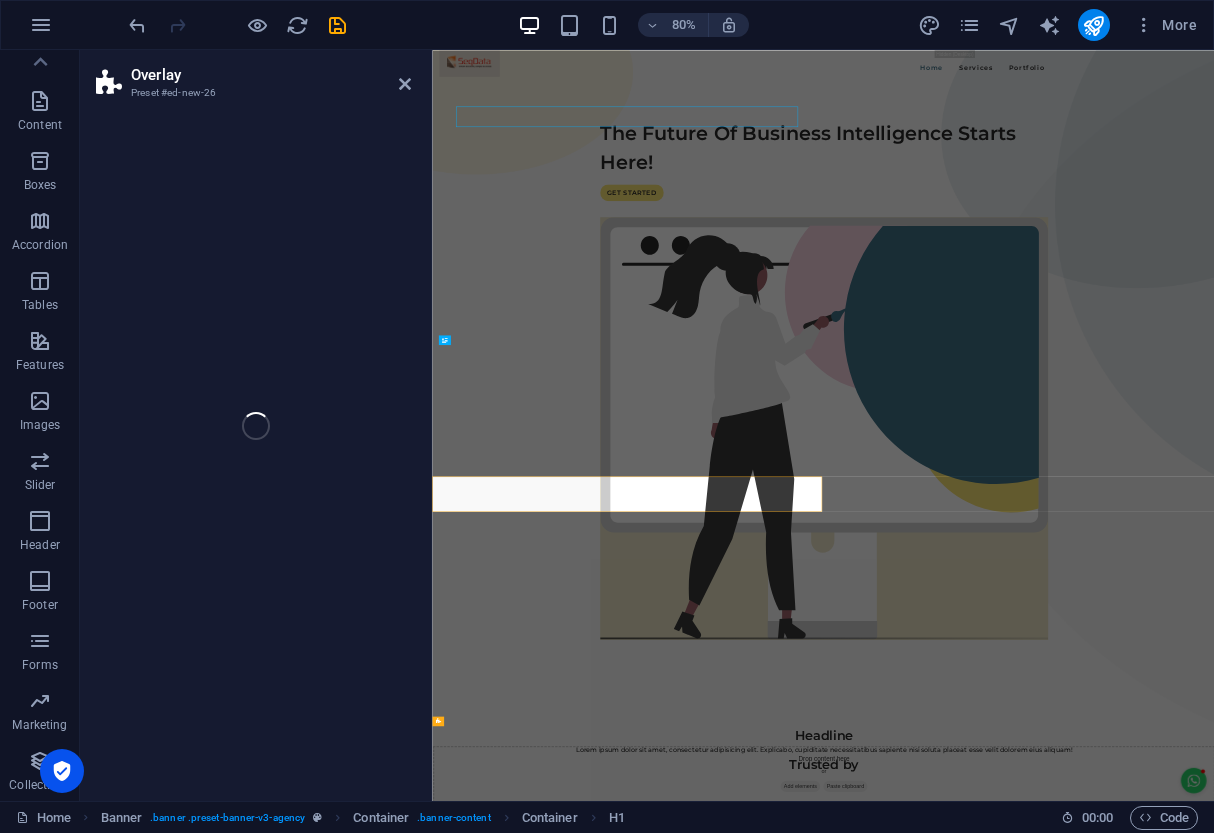 select on "rem" 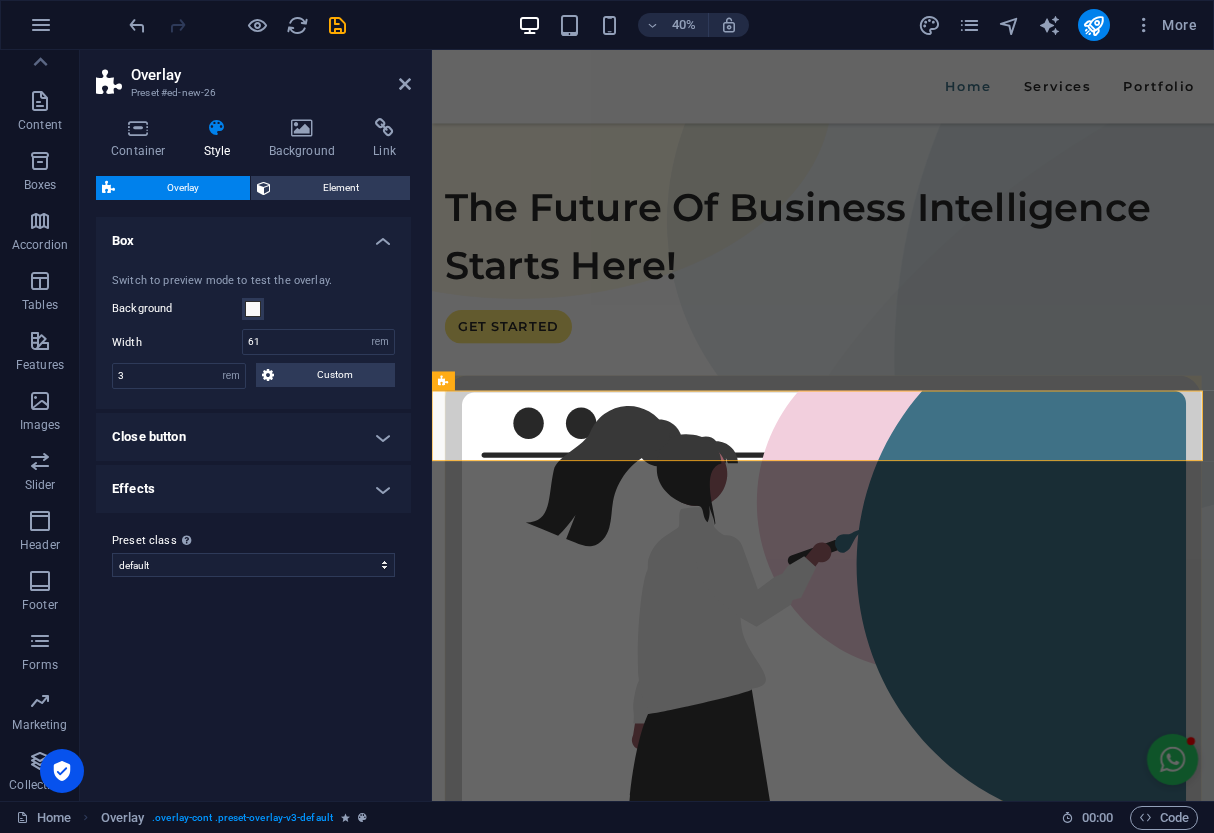 scroll, scrollTop: 632, scrollLeft: 0, axis: vertical 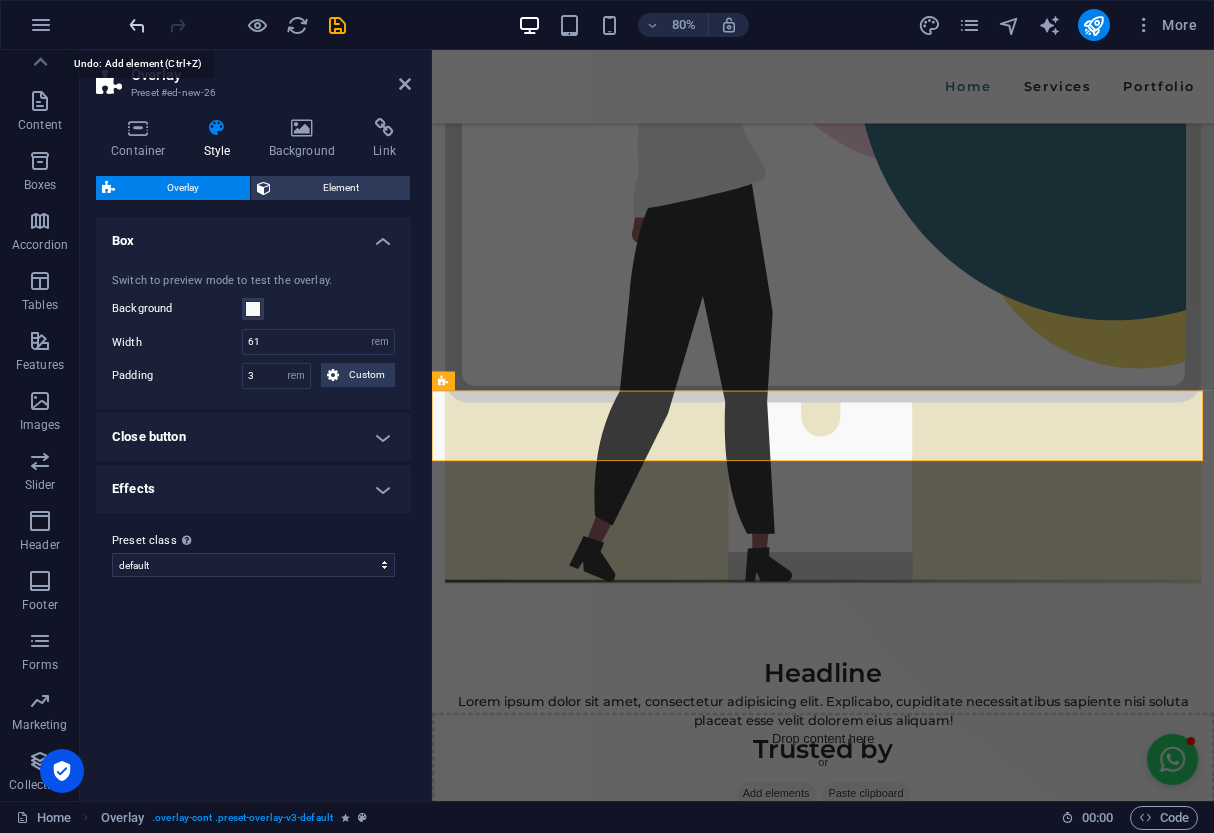 click at bounding box center (137, 25) 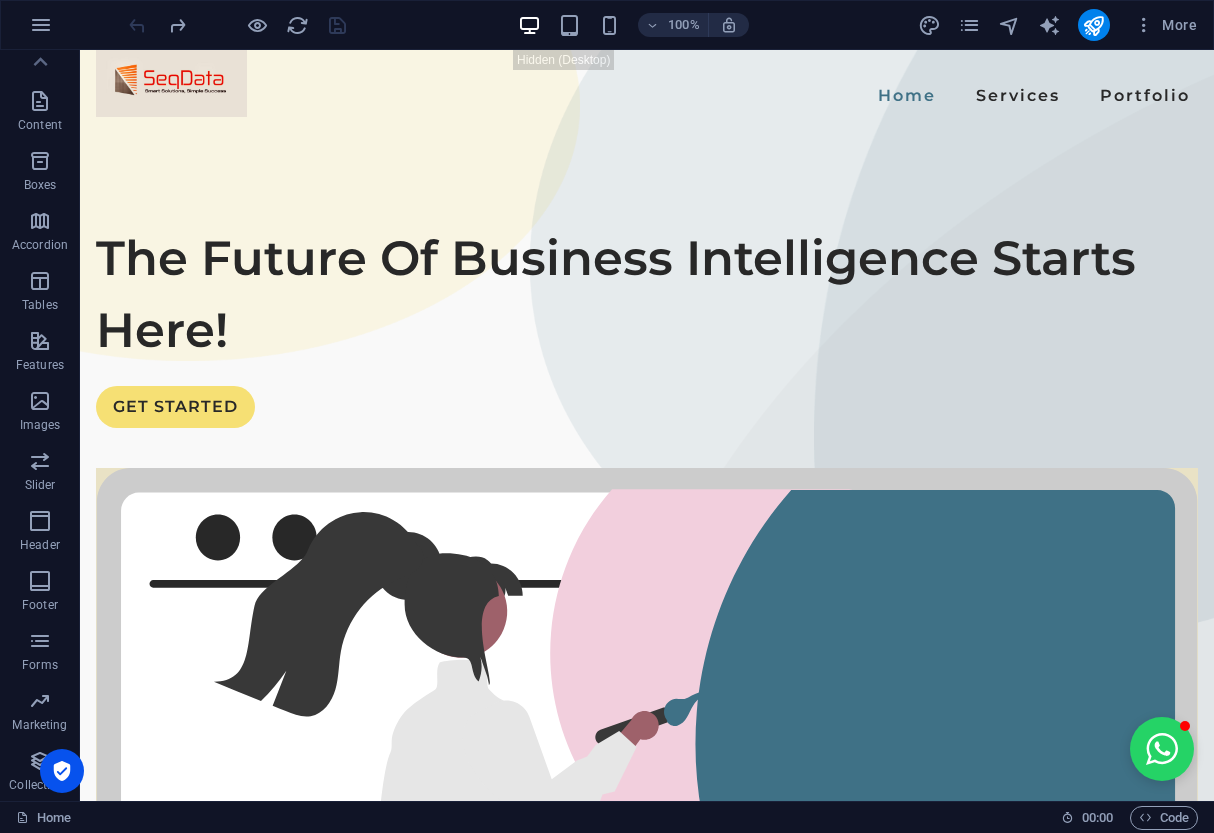scroll, scrollTop: 0, scrollLeft: 0, axis: both 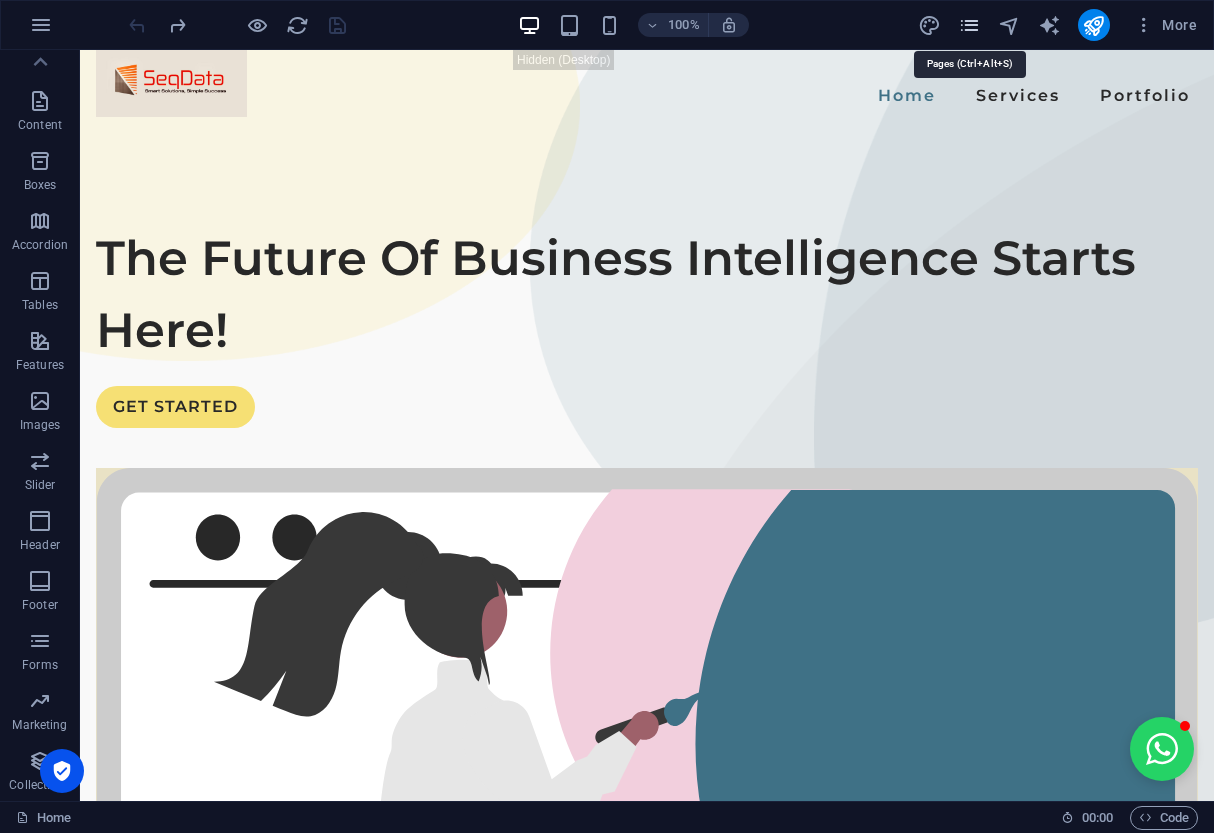 click at bounding box center [969, 25] 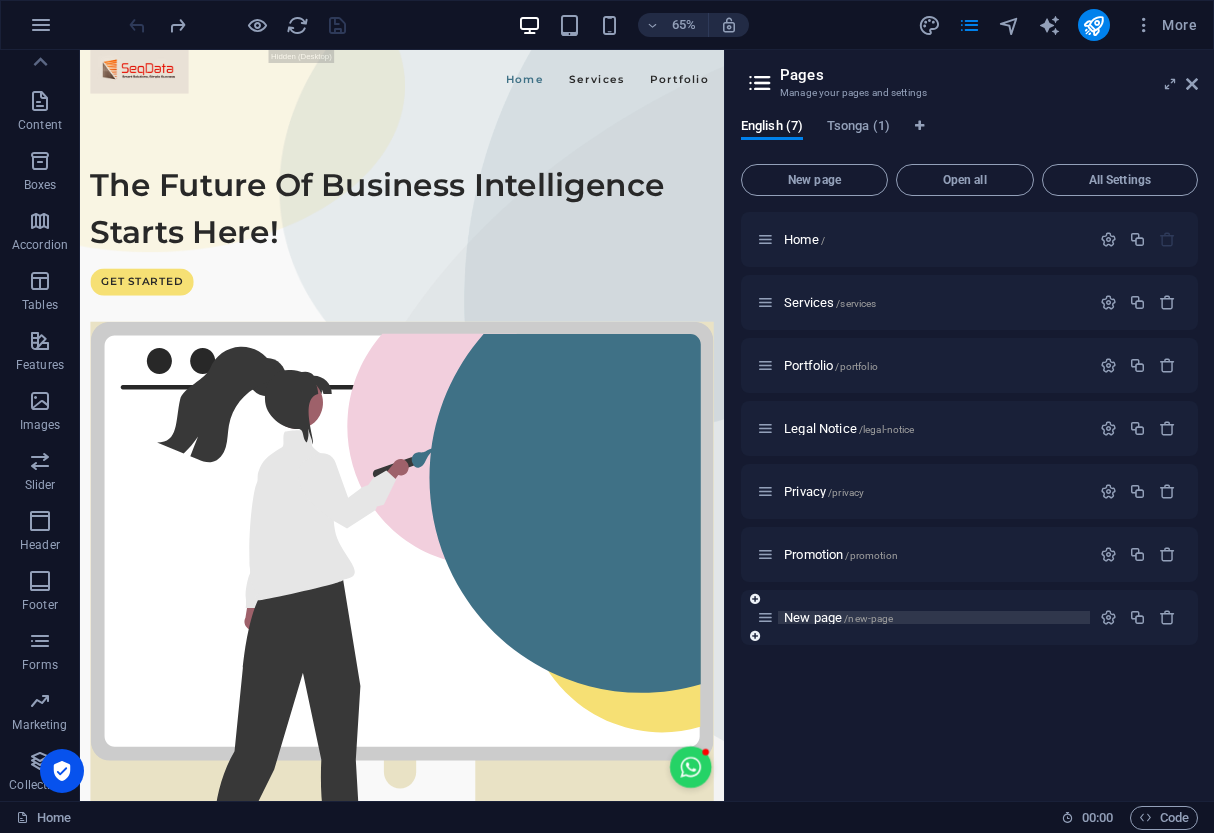 click on "New page /new-page" at bounding box center [934, 617] 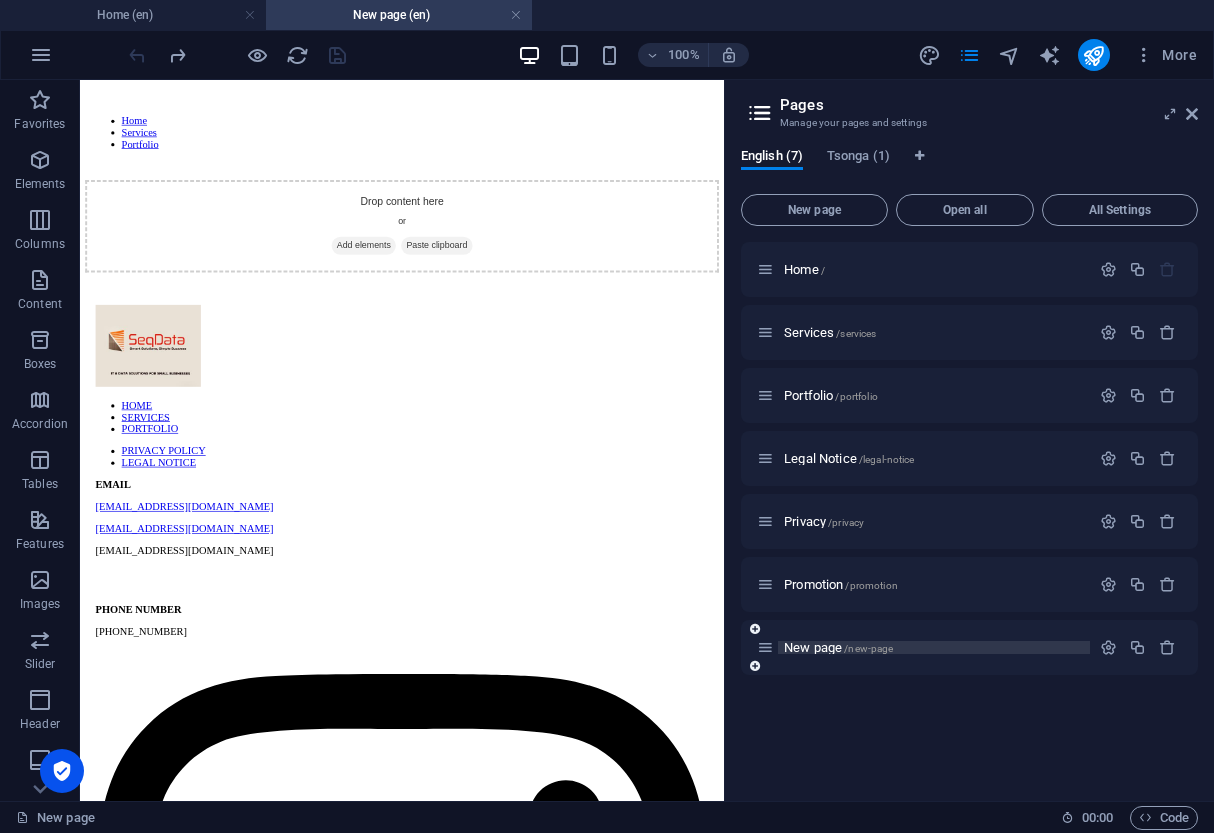 scroll, scrollTop: 0, scrollLeft: 0, axis: both 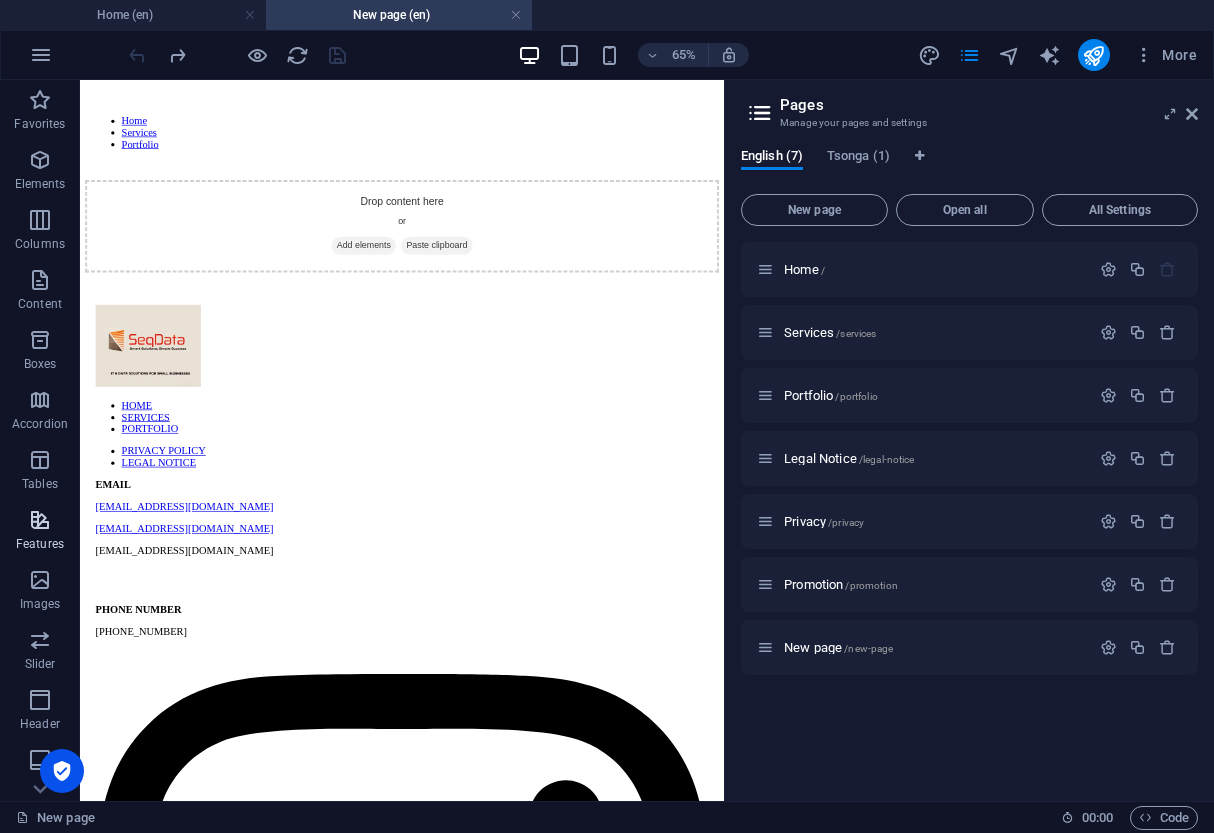 click on "Features" at bounding box center [40, 530] 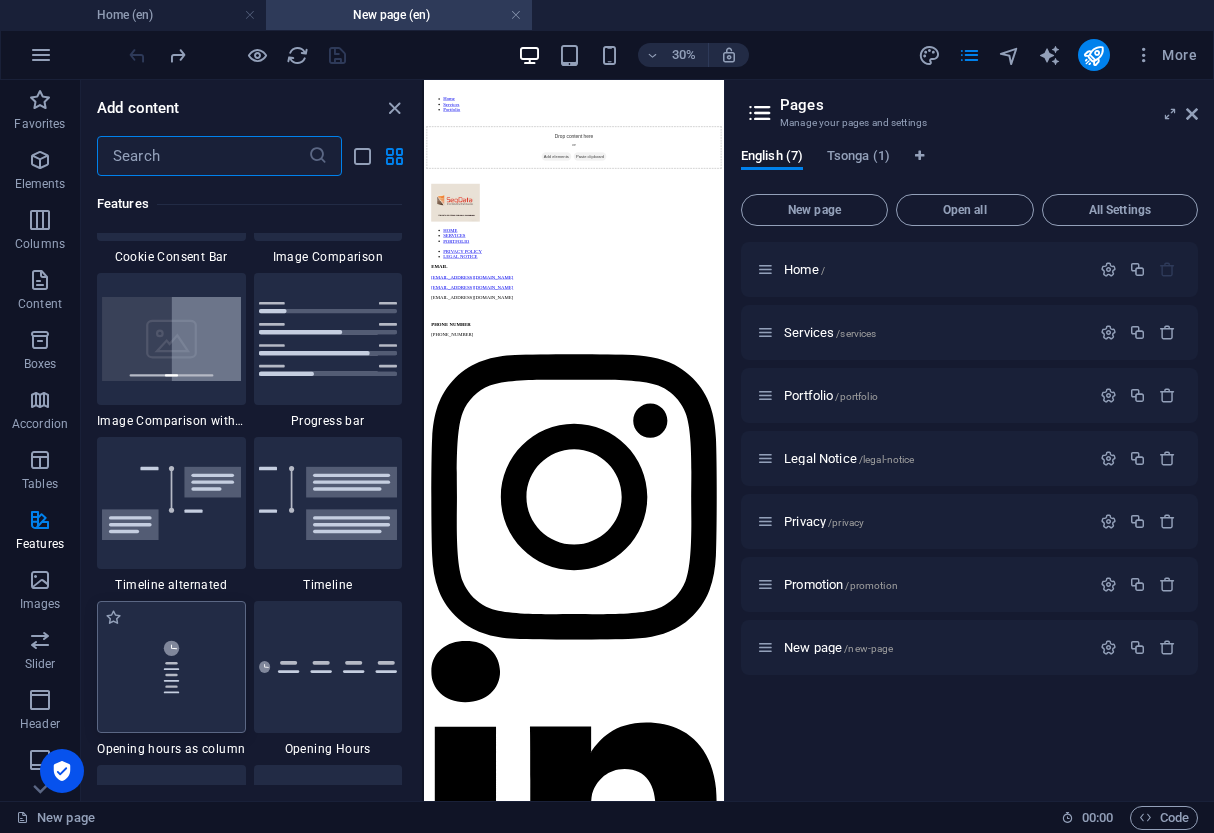 scroll, scrollTop: 8084, scrollLeft: 0, axis: vertical 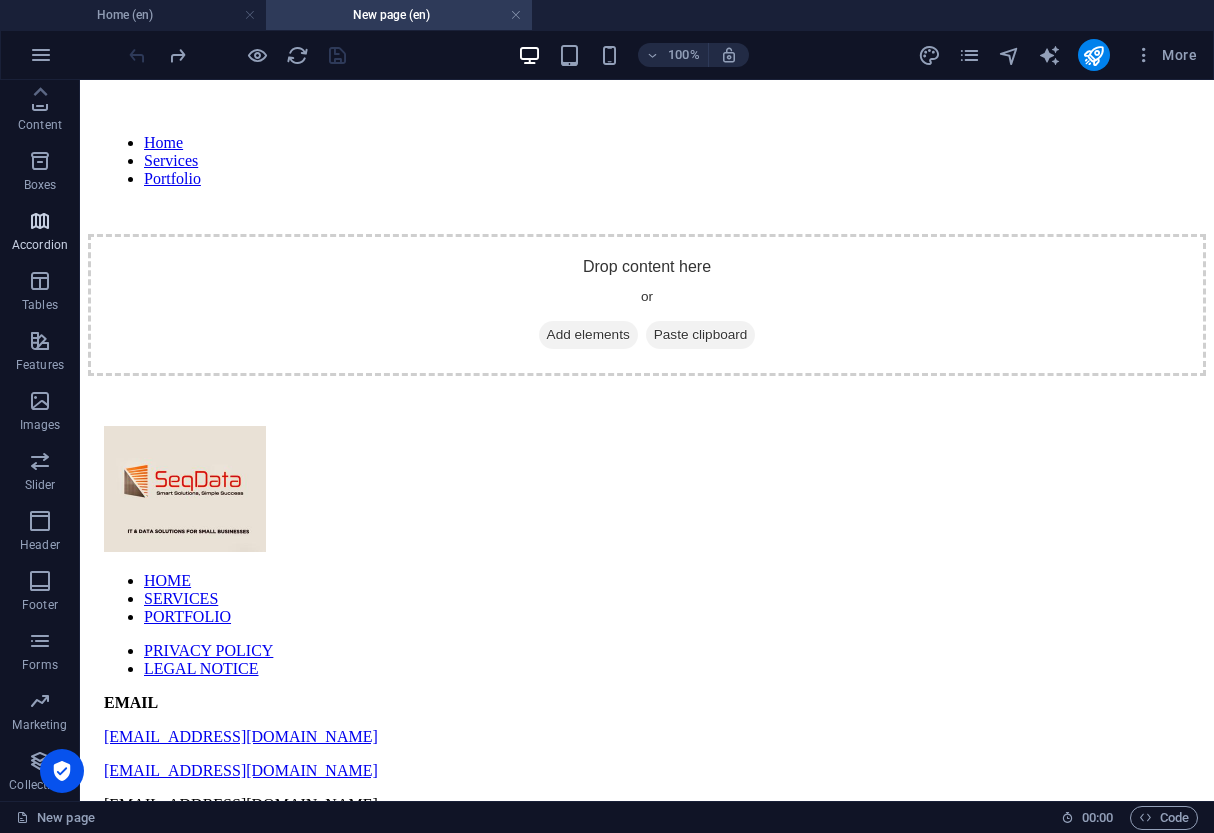 click on "Accordion" at bounding box center [40, 233] 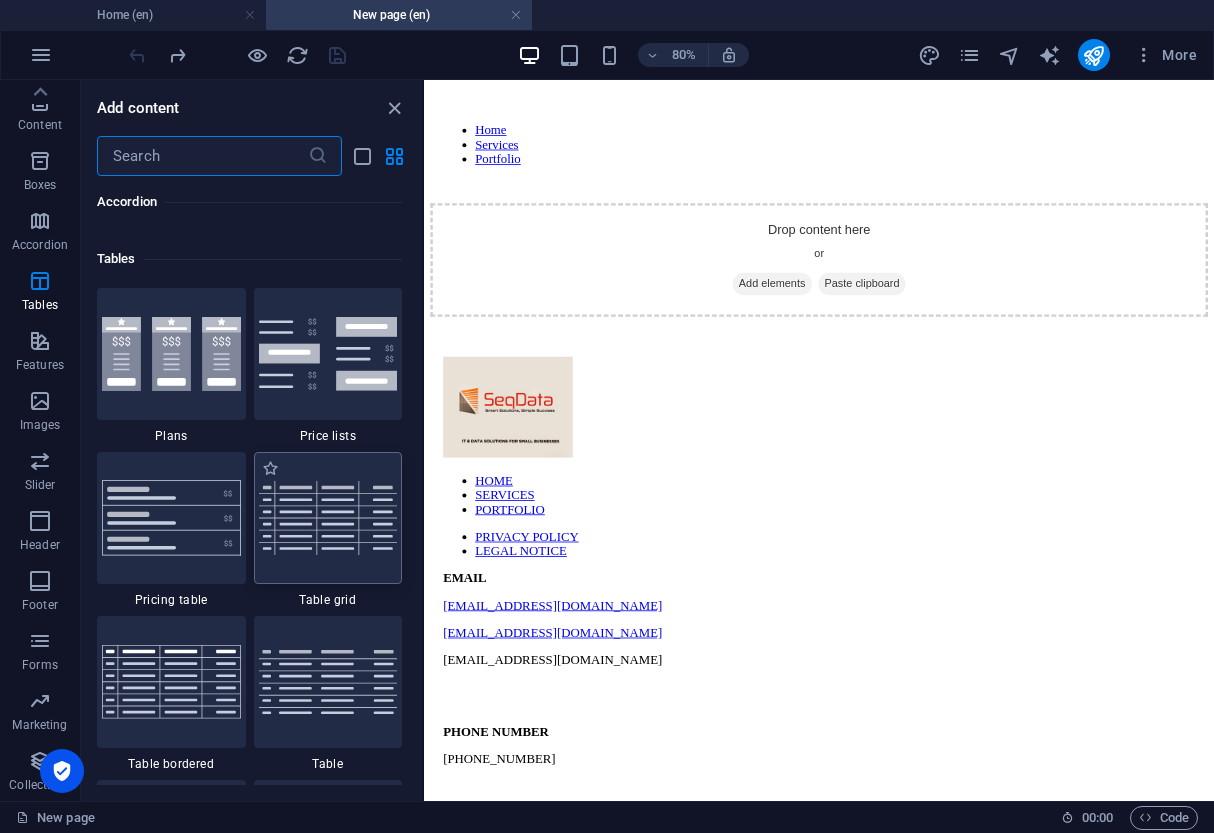 scroll, scrollTop: 6706, scrollLeft: 0, axis: vertical 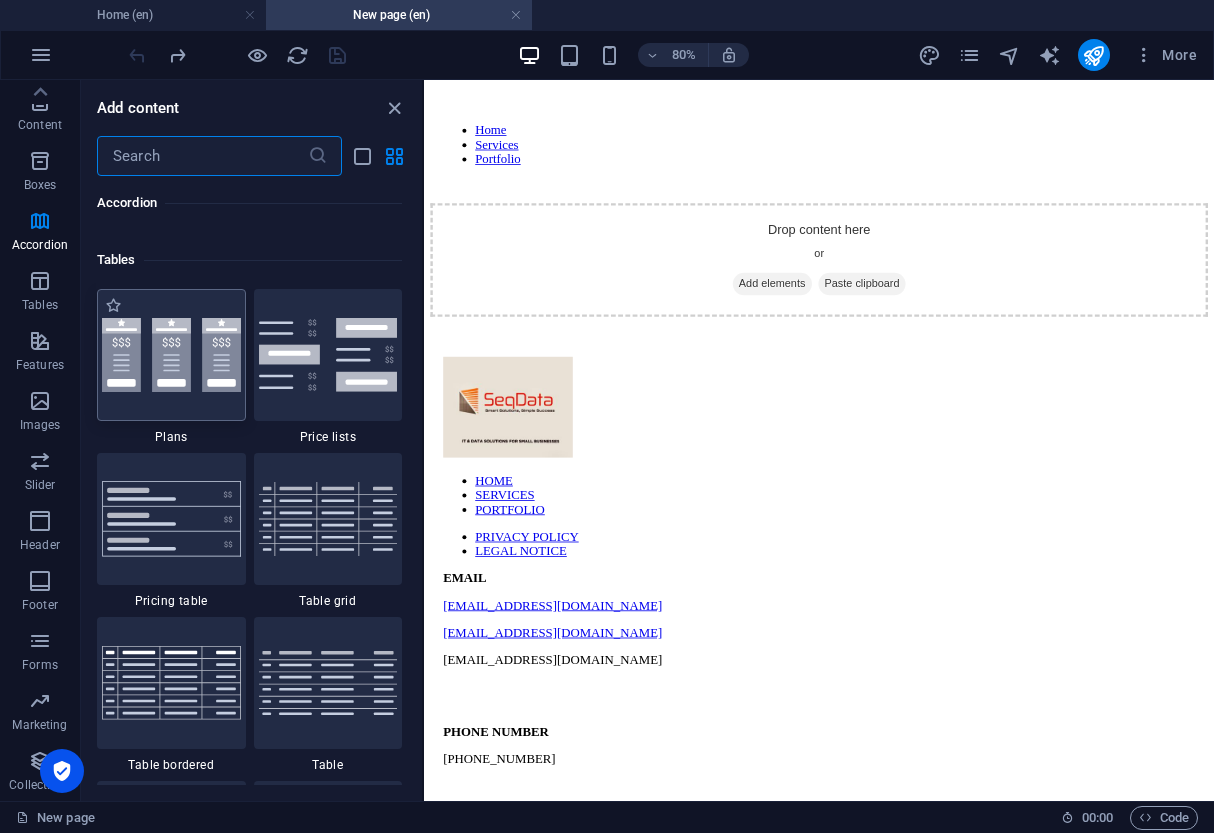 click at bounding box center [171, 355] 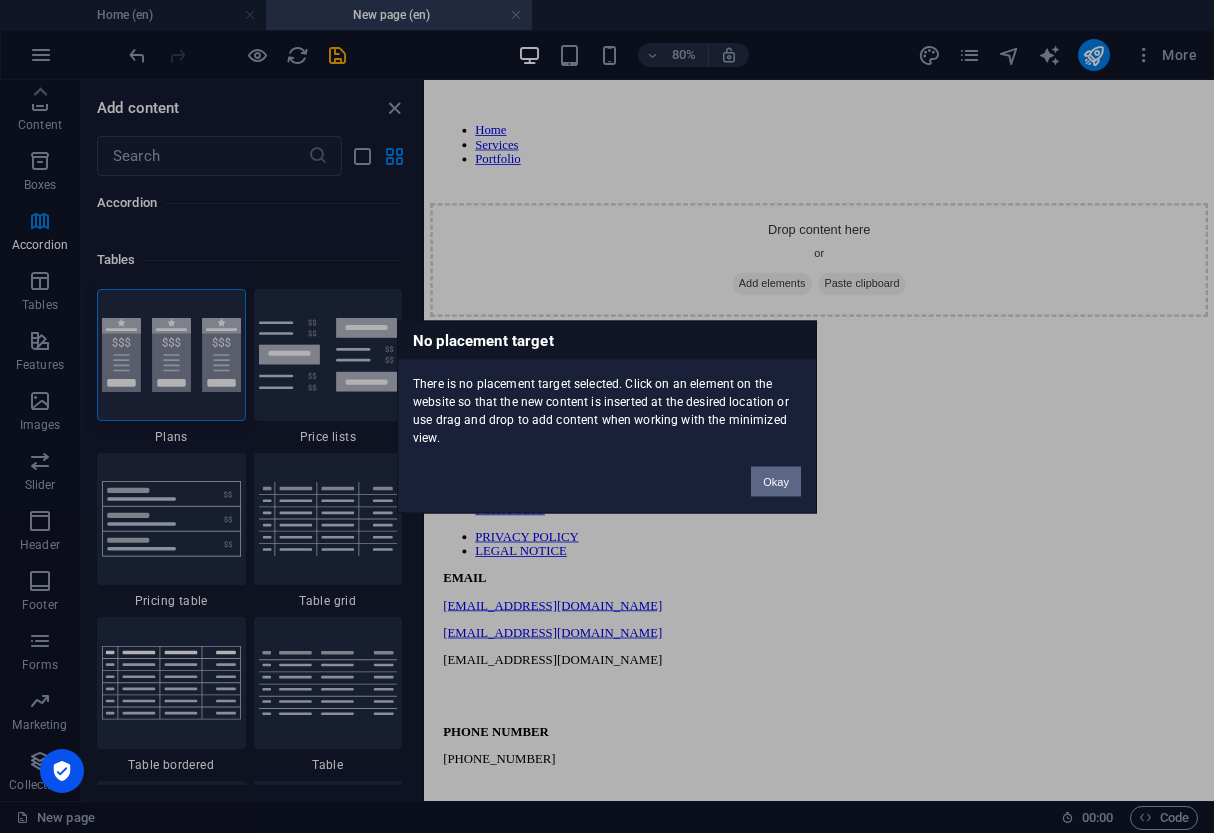 click on "Okay" at bounding box center (776, 481) 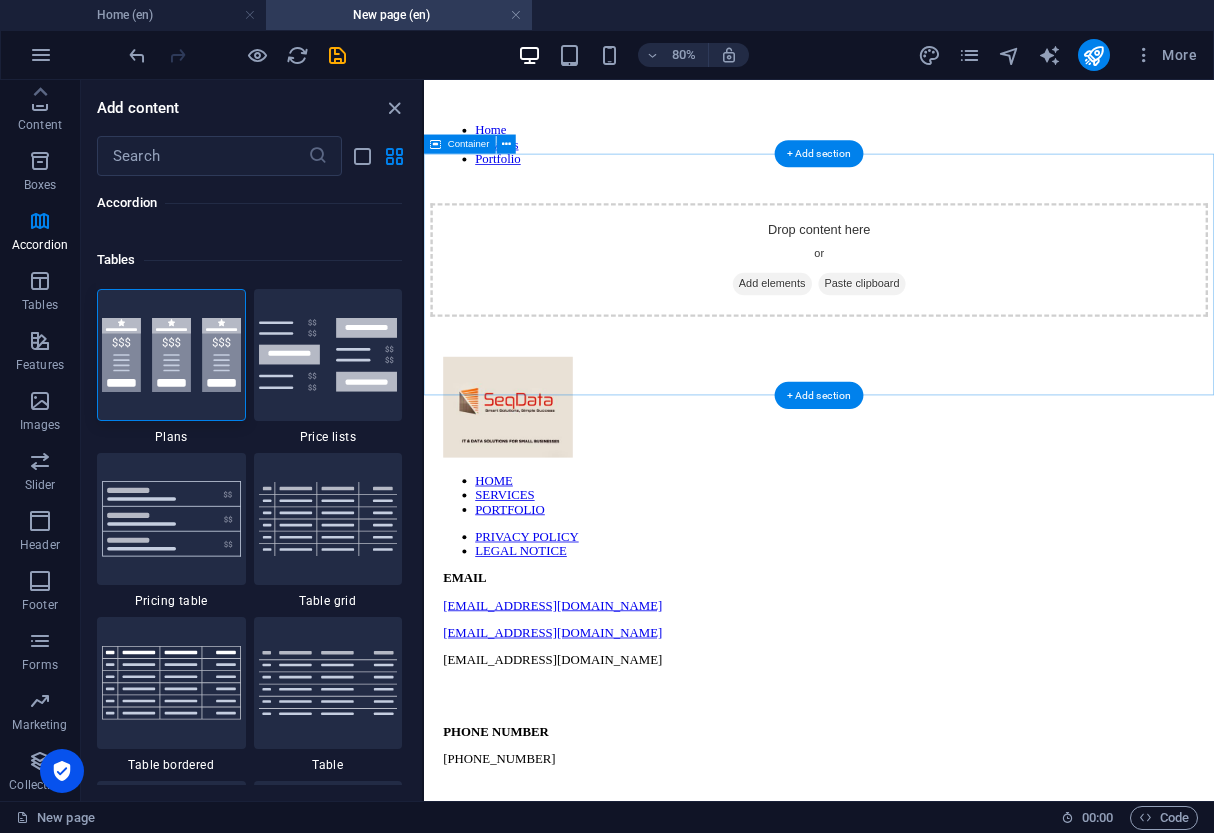 click on "Drop content here or  Add elements  Paste clipboard" at bounding box center (918, 305) 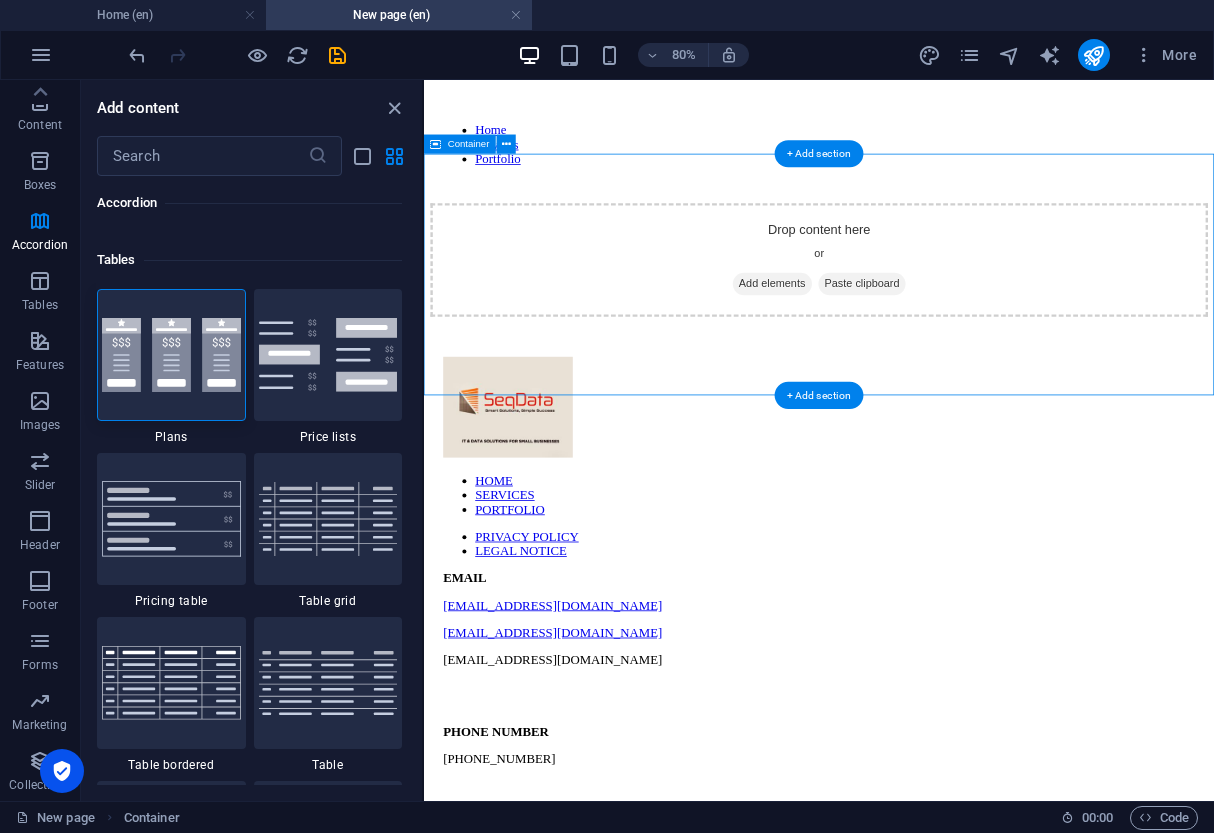 click on "Drop content here or  Add elements  Paste clipboard" at bounding box center [918, 305] 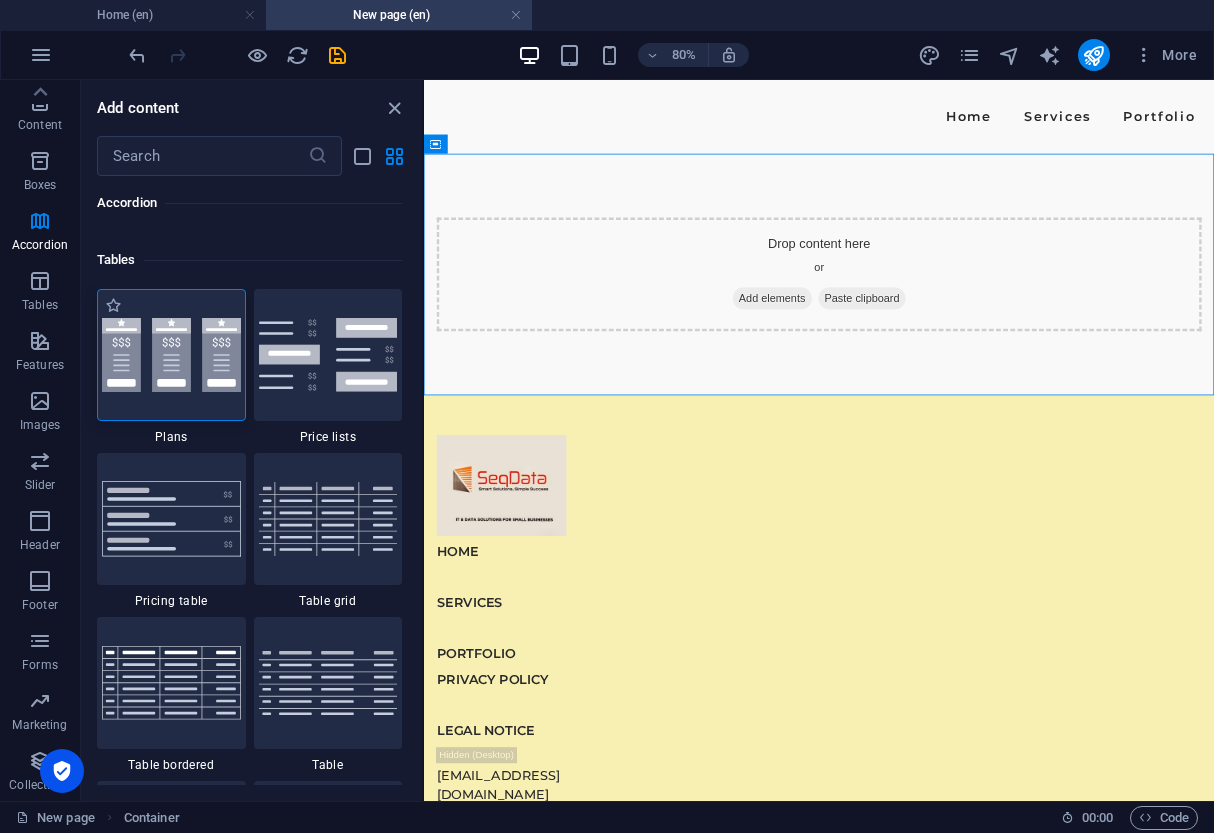 click at bounding box center [171, 355] 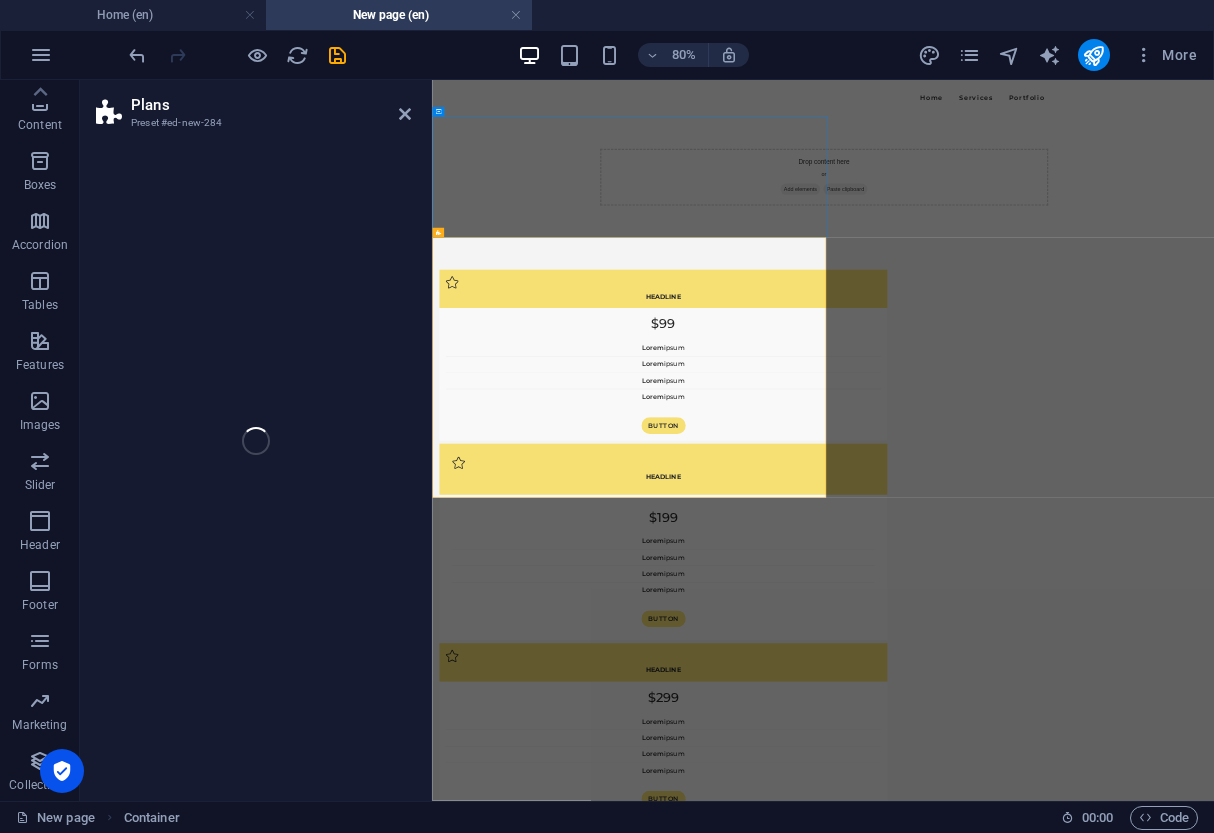 select on "rem" 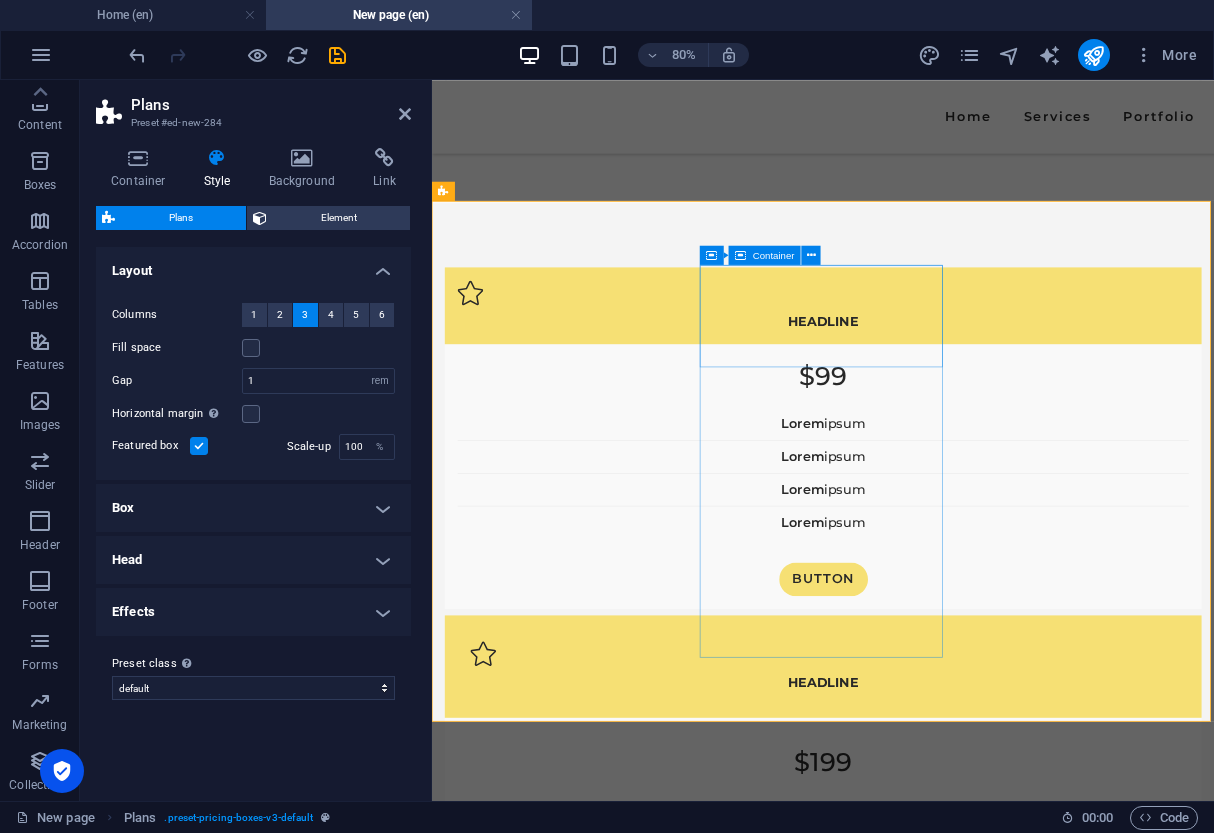 scroll, scrollTop: 232, scrollLeft: 0, axis: vertical 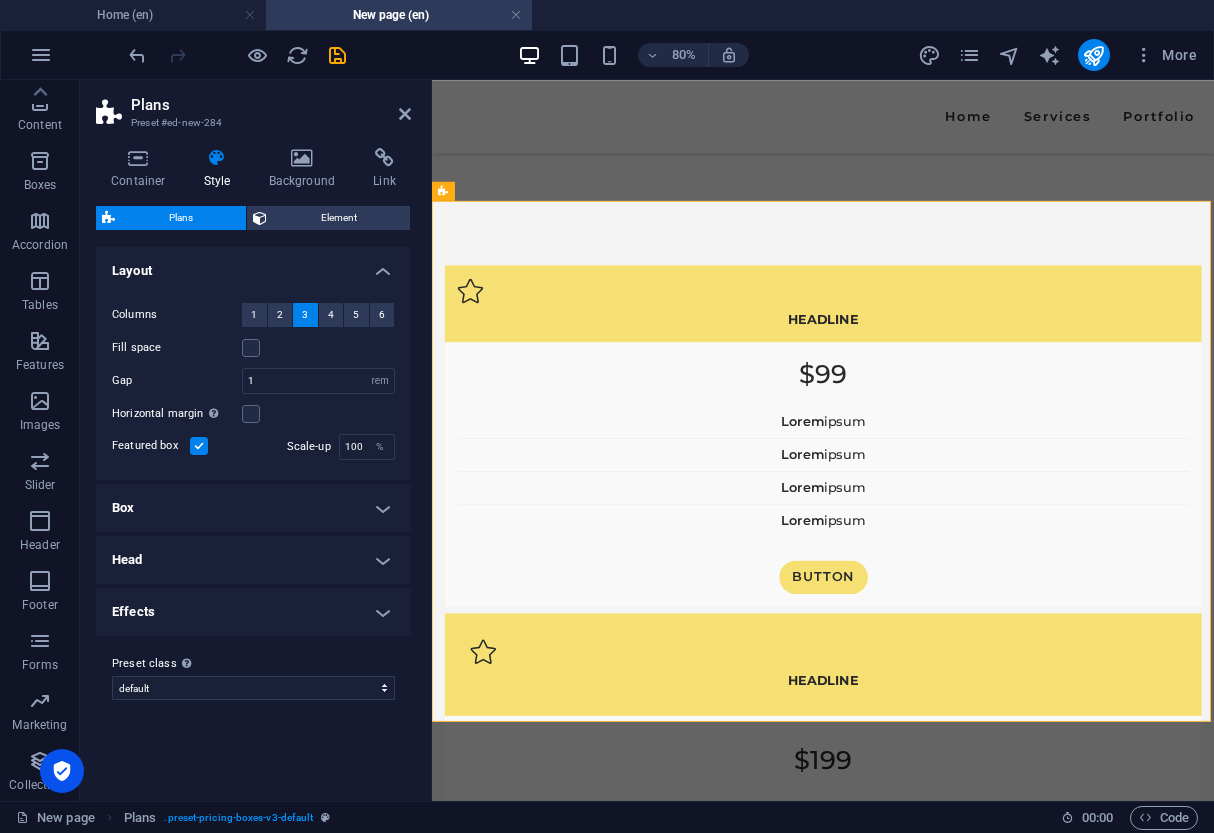 click on "Effects" at bounding box center [253, 612] 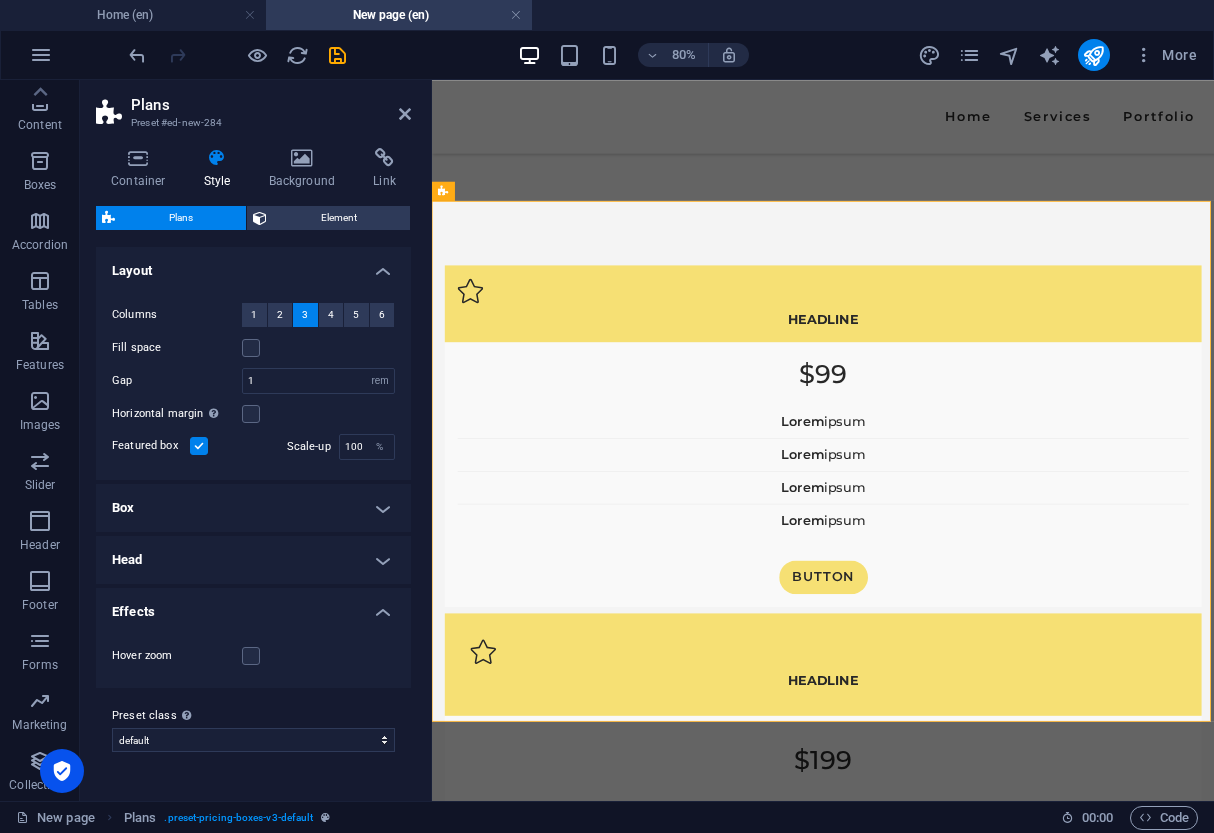 click on "Effects" at bounding box center [253, 606] 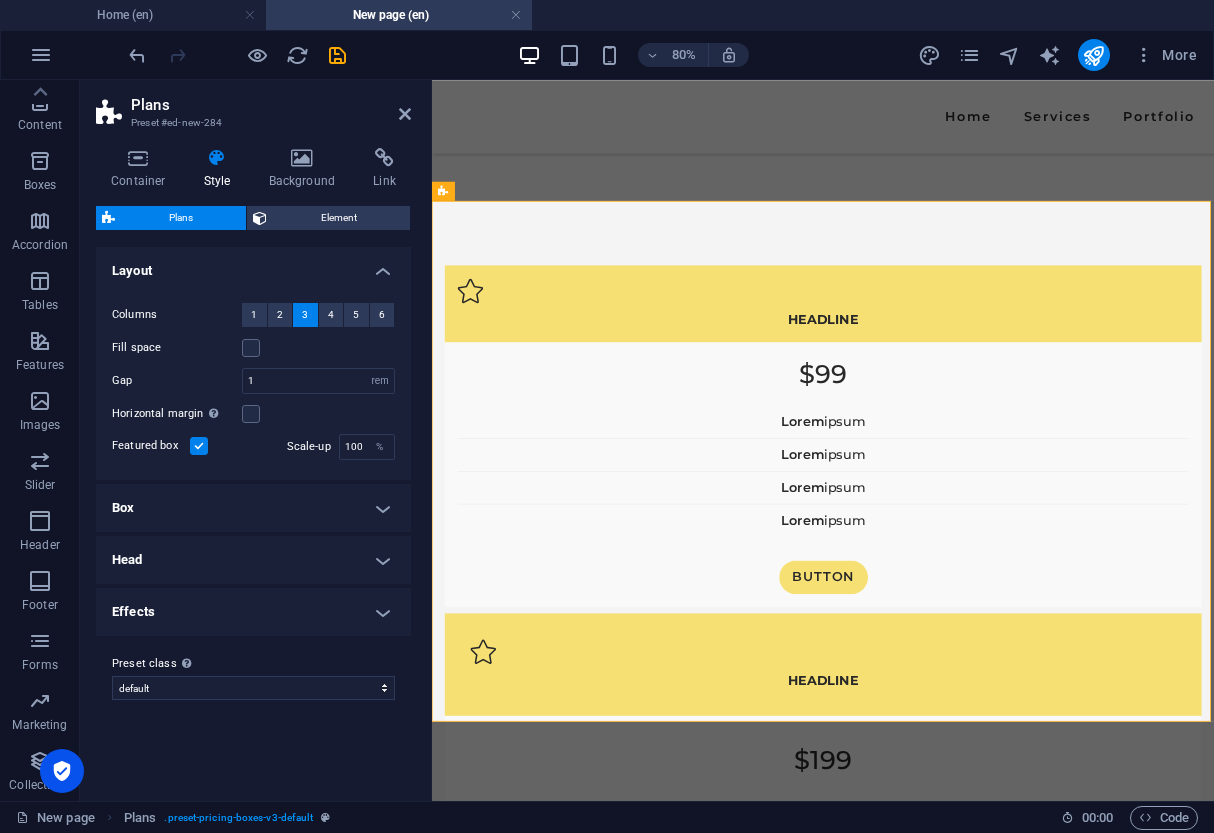 click on "Effects" at bounding box center [253, 612] 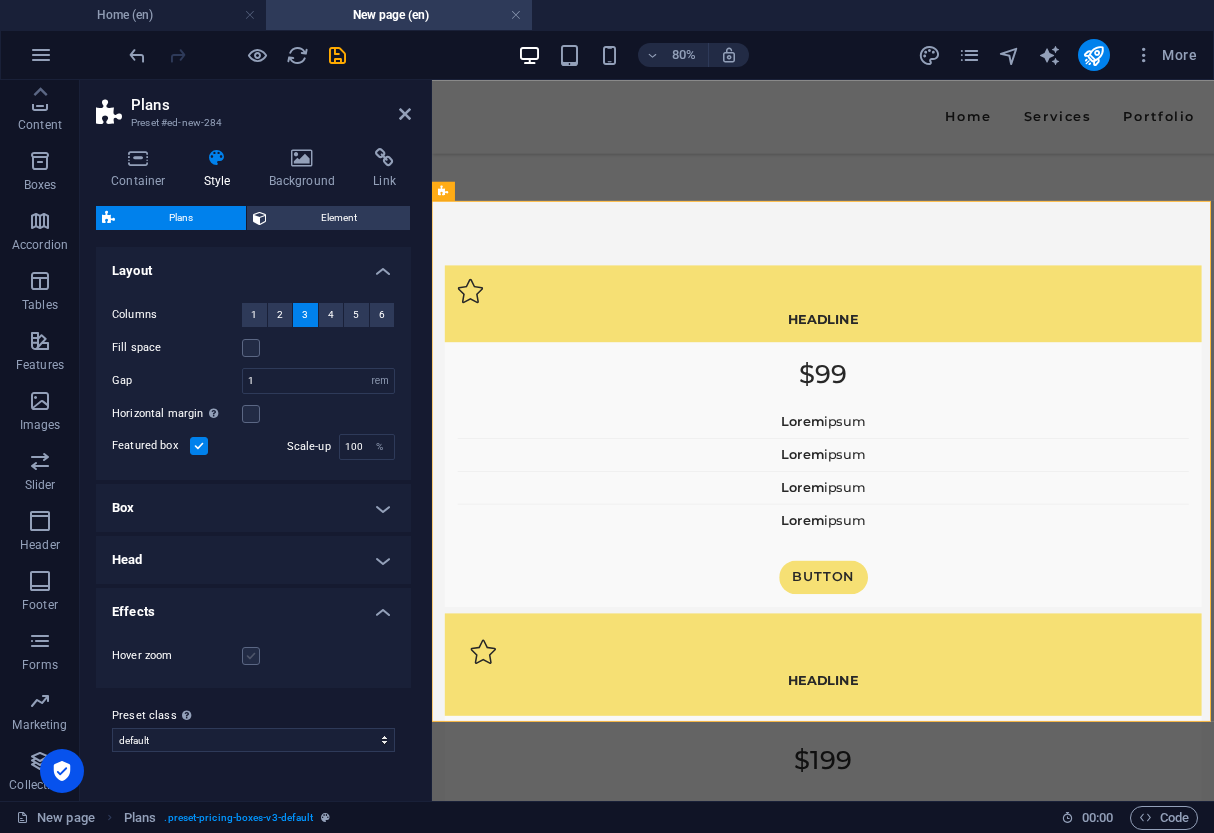 click at bounding box center (251, 656) 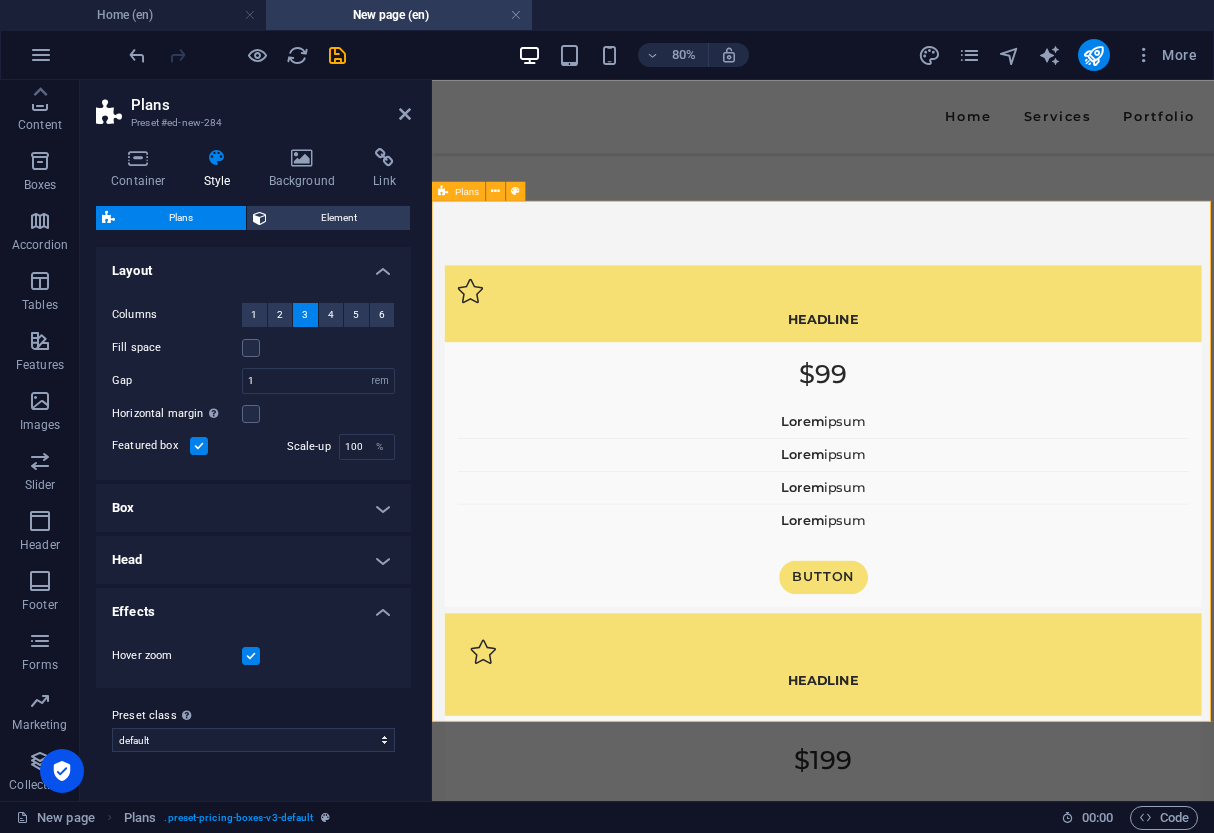 click on "Headline $99 Lorem  ipsum Lorem  ipsum Lorem  ipsum Lorem  ipsum BUTTON Headline $199 Lorem  ipsum Lorem  ipsum Lorem  ipsum Lorem  ipsum BUTTON Headline $299 Lorem  ipsum Lorem  ipsum Lorem  ipsum Lorem  ipsum BUTTON" at bounding box center [921, 991] 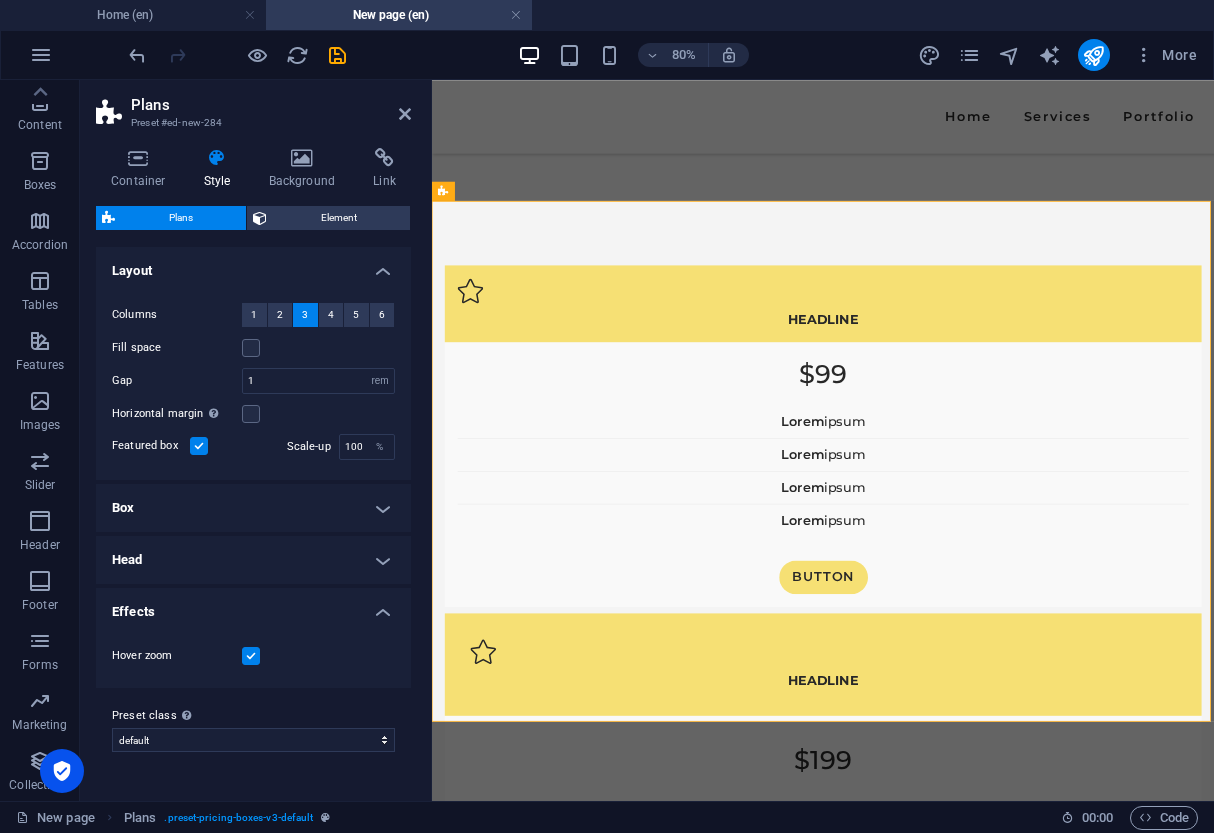 click on "Plans Preset #ed-new-284
Container Style Background Link Size Height Default px rem % vh vw Min. height None px rem % vh vw Width Default px rem % em vh vw Min. width None px rem % vh vw Content width Default Custom width Width Default px rem % em vh vw Min. width None px rem % vh vw Default padding Custom spacing Default content width and padding can be changed under Design. Edit design Layout (Flexbox) Alignment Determines the flex direction. Default Main axis Determine how elements should behave along the main axis inside this container (justify content). Default Side axis Control the vertical direction of the element inside of the container (align items). Default Wrap Default On Off Fill Controls the distances and direction of elements on the y-axis across several lines (align content). Default Accessibility ARIA helps assistive technologies (like screen readers) to understand the role, state, and behavior of web elements Role The ARIA role defines the purpose of an element.  None Alert %" at bounding box center [256, 440] 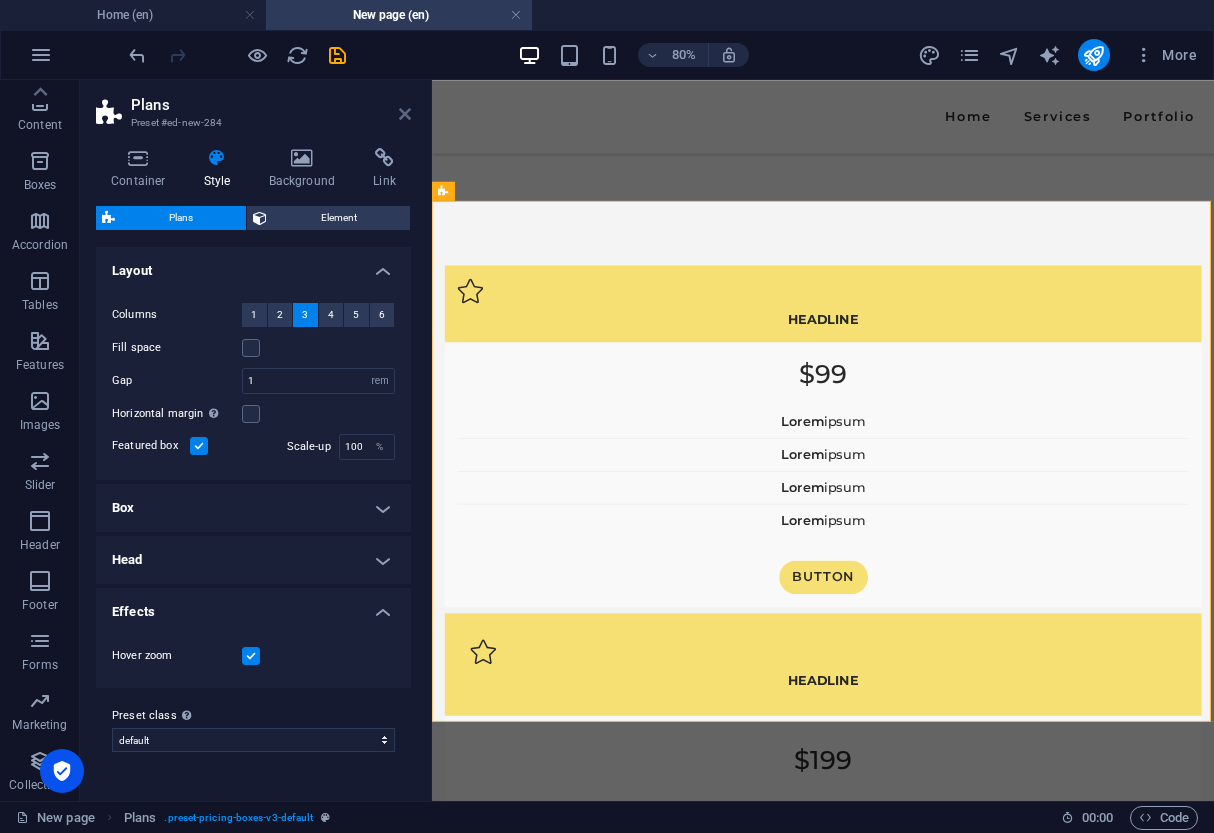 click at bounding box center (405, 114) 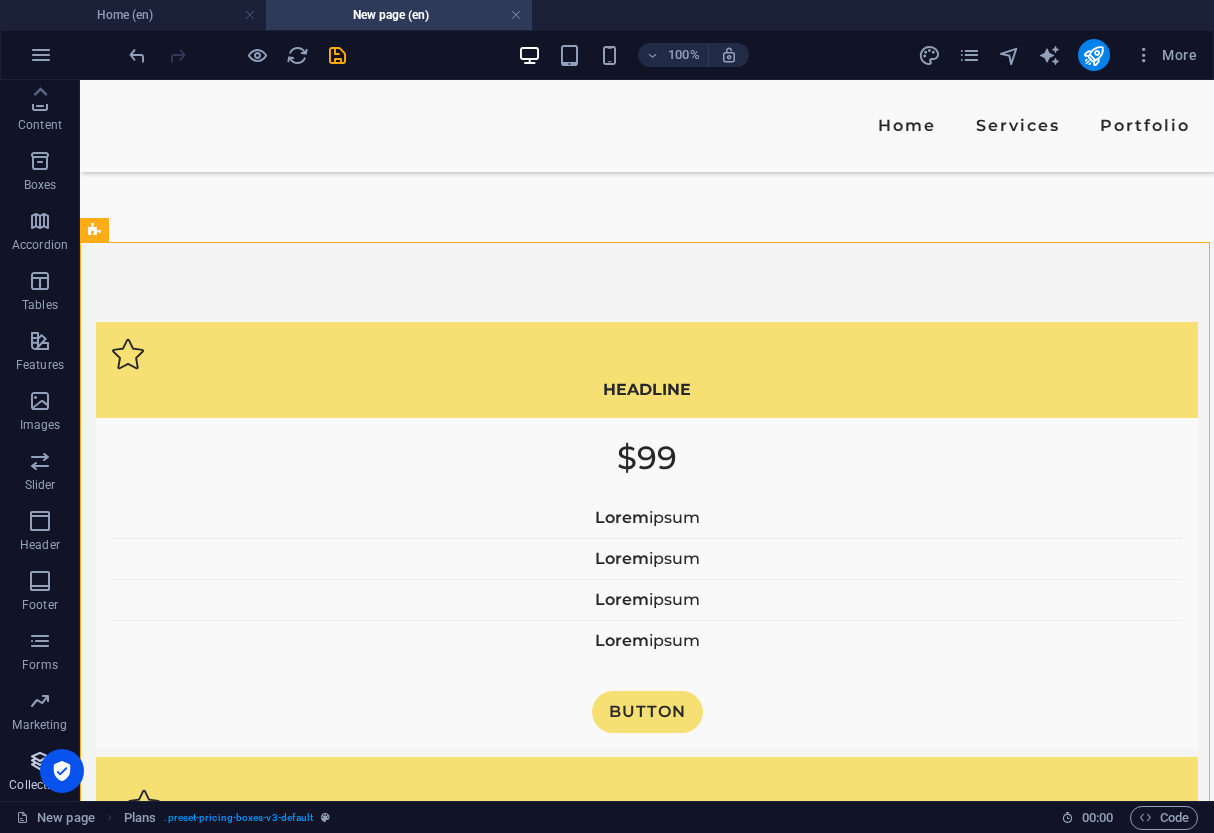 click on "Collections" at bounding box center (39, 785) 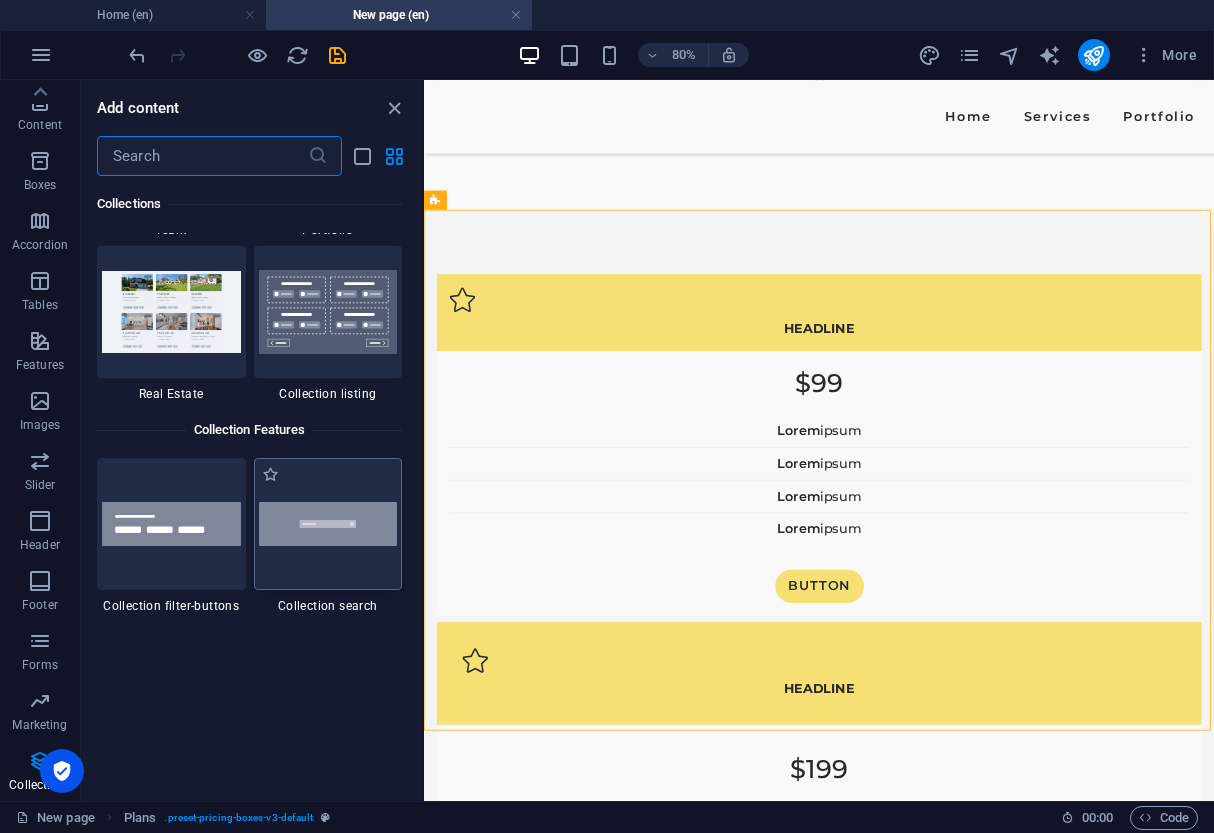 scroll, scrollTop: 18817, scrollLeft: 0, axis: vertical 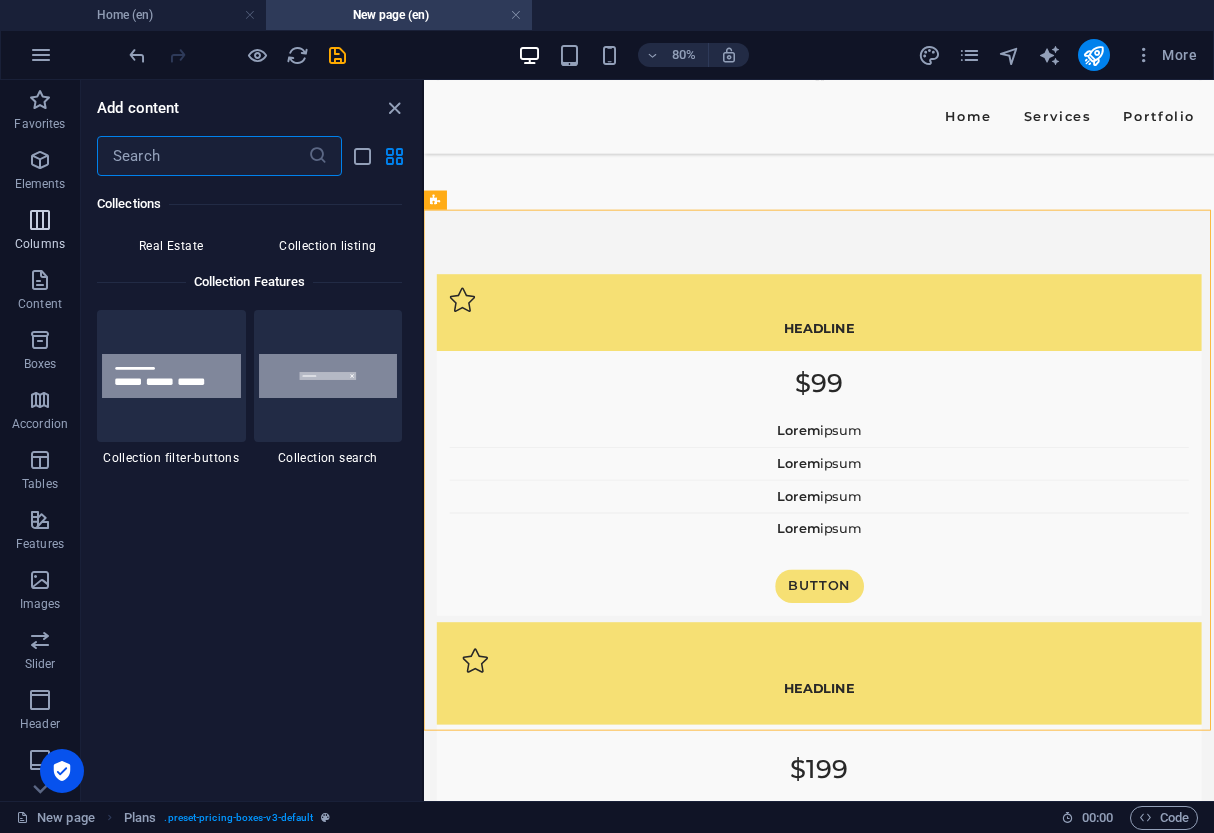 click on "Columns" at bounding box center [40, 244] 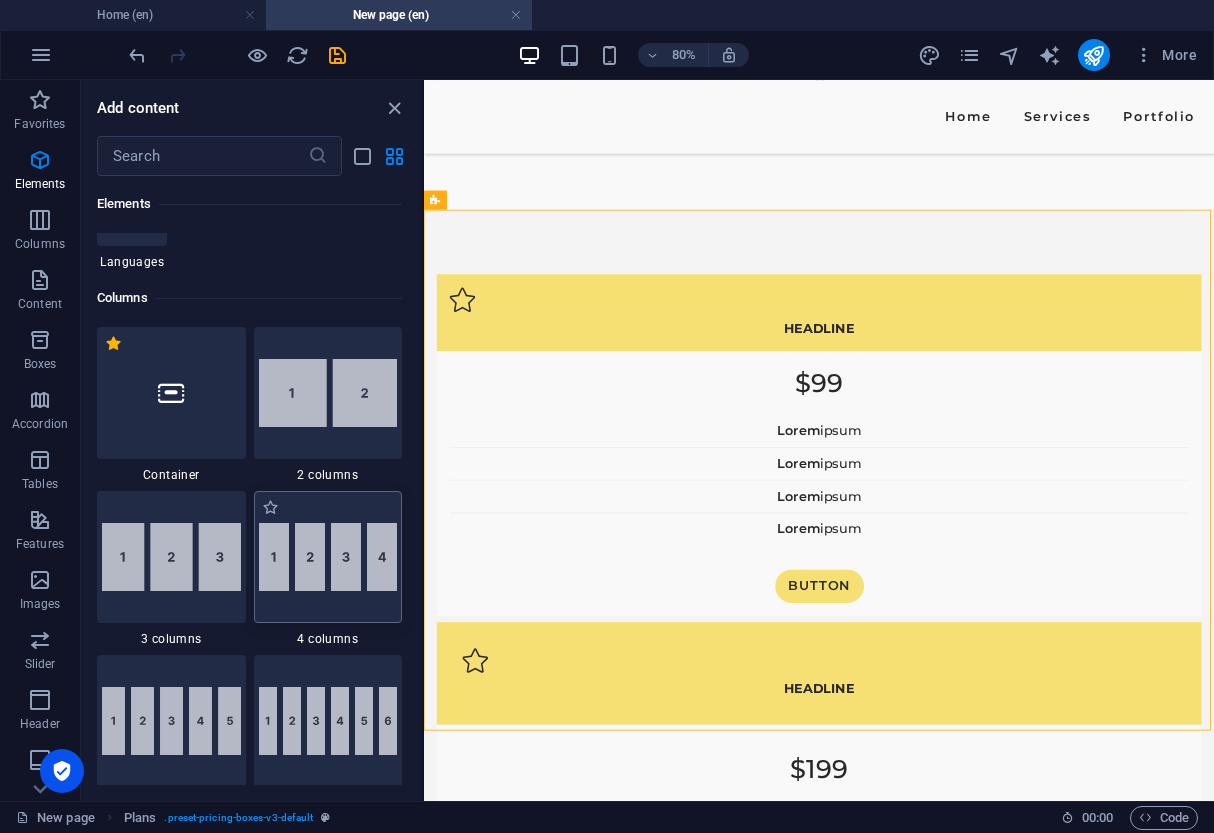 scroll, scrollTop: 887, scrollLeft: 0, axis: vertical 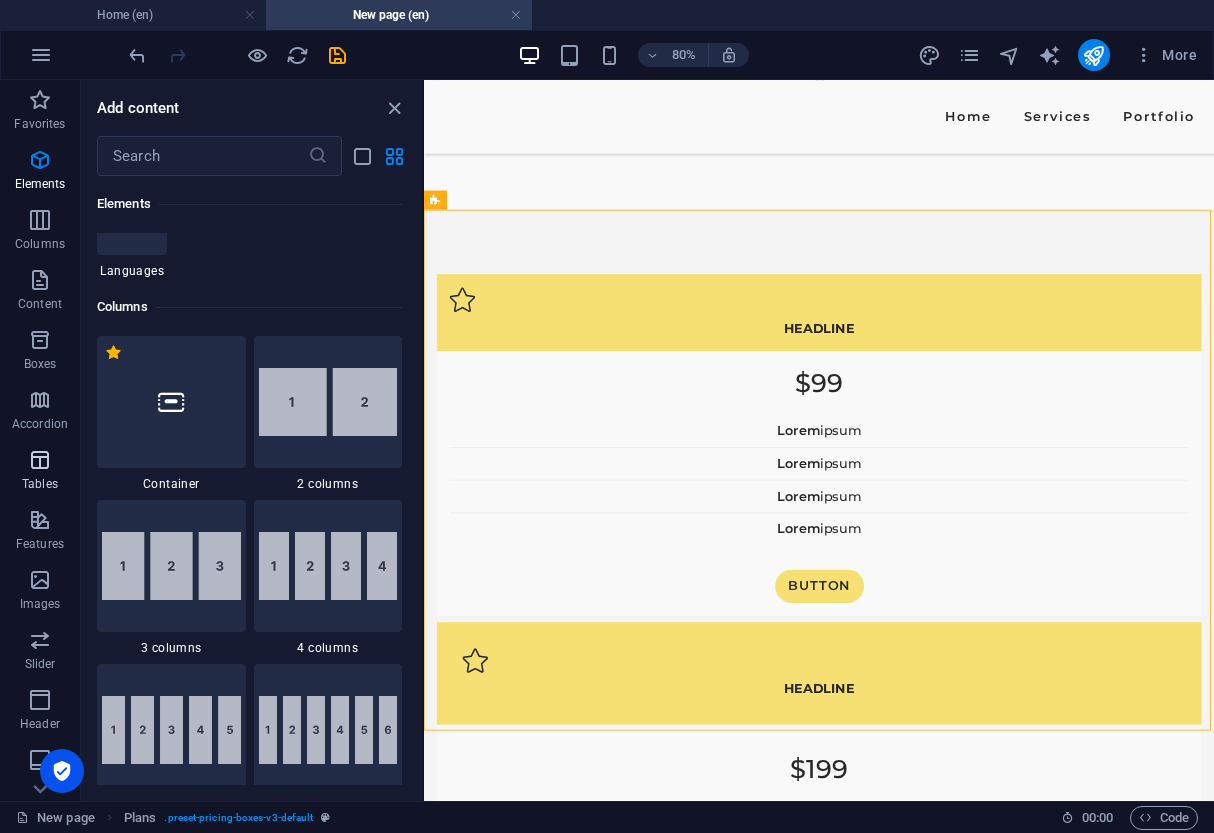 click on "Tables" at bounding box center (40, 472) 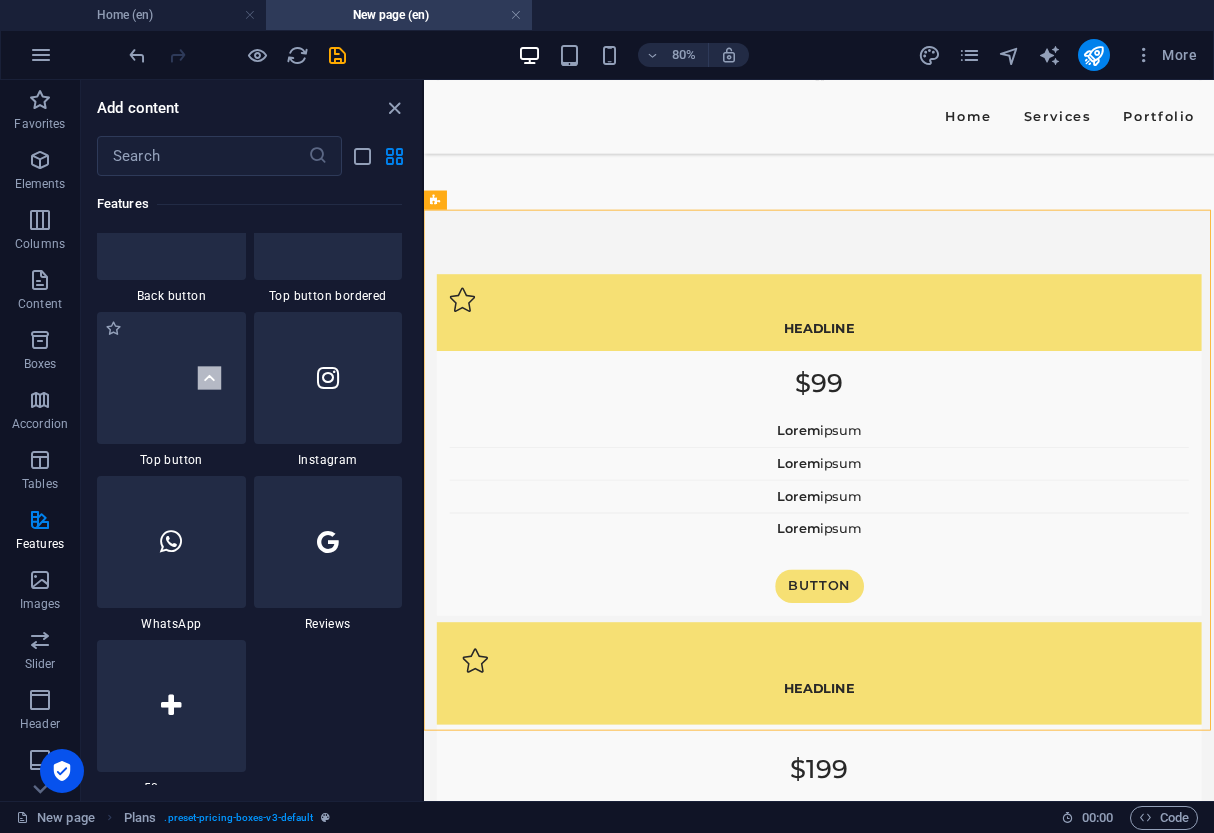 scroll, scrollTop: 9429, scrollLeft: 0, axis: vertical 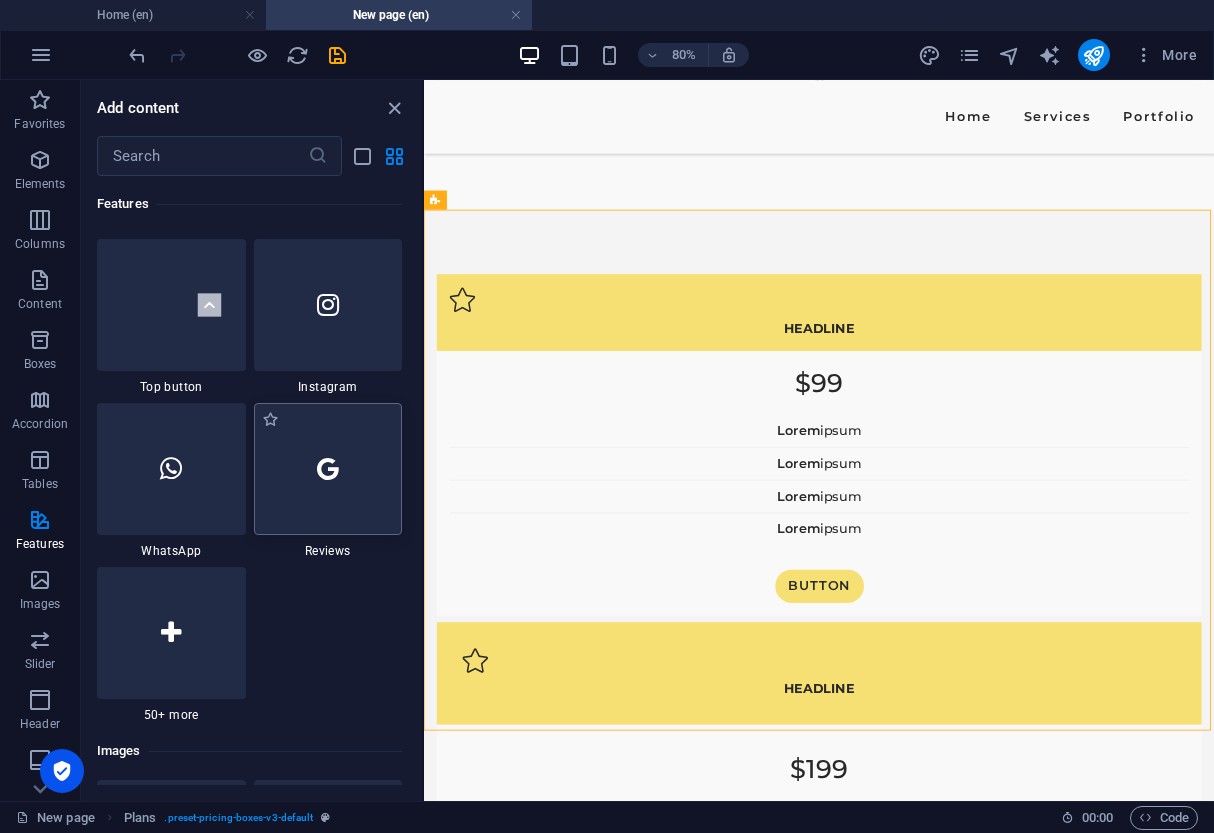 click at bounding box center [328, 469] 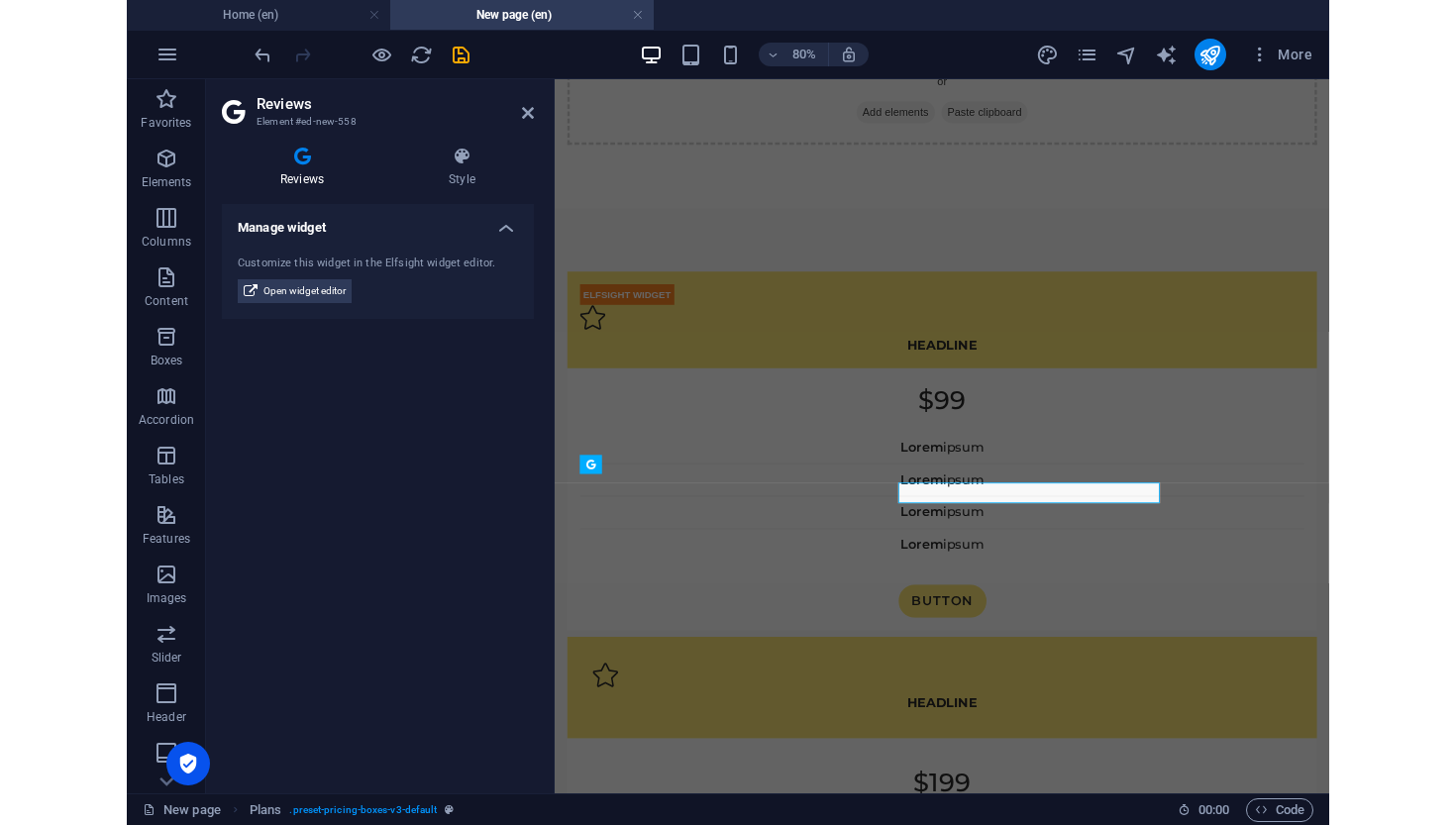 scroll, scrollTop: 0, scrollLeft: 0, axis: both 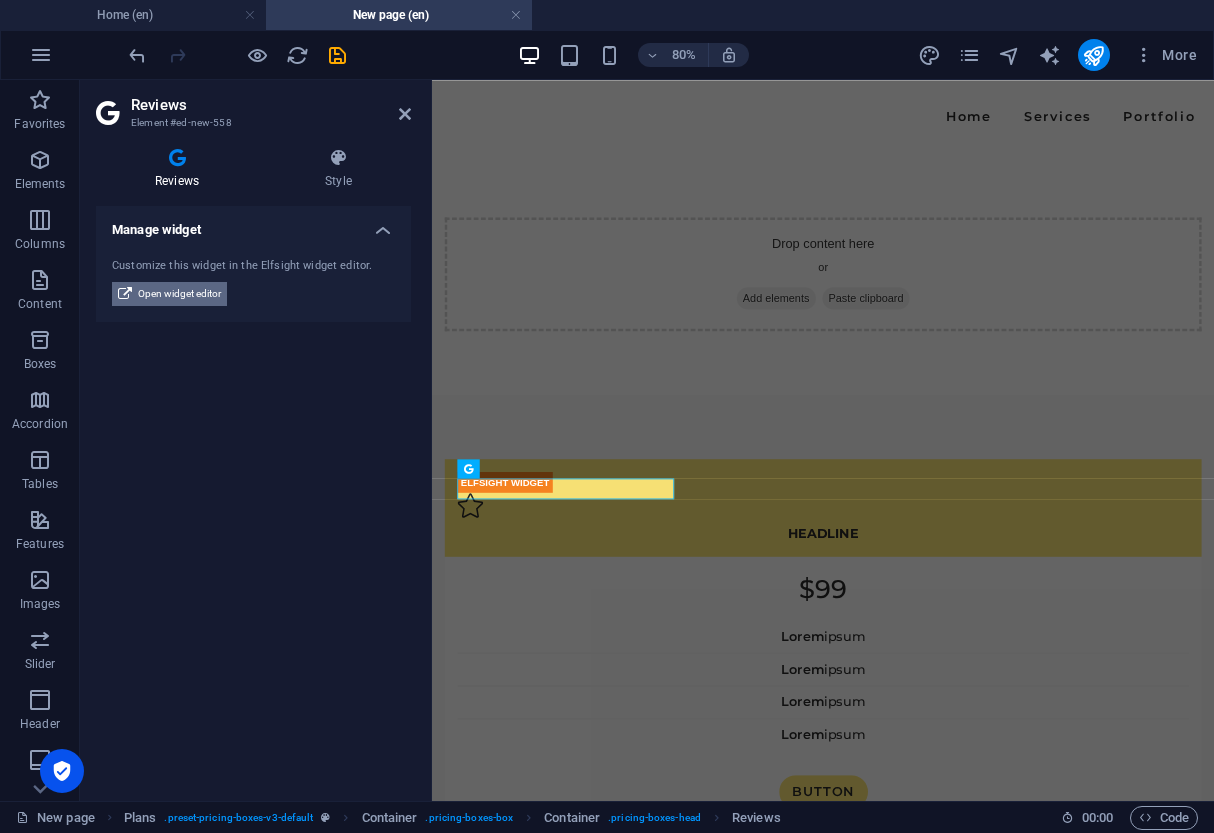 click on "Open widget editor" at bounding box center [179, 294] 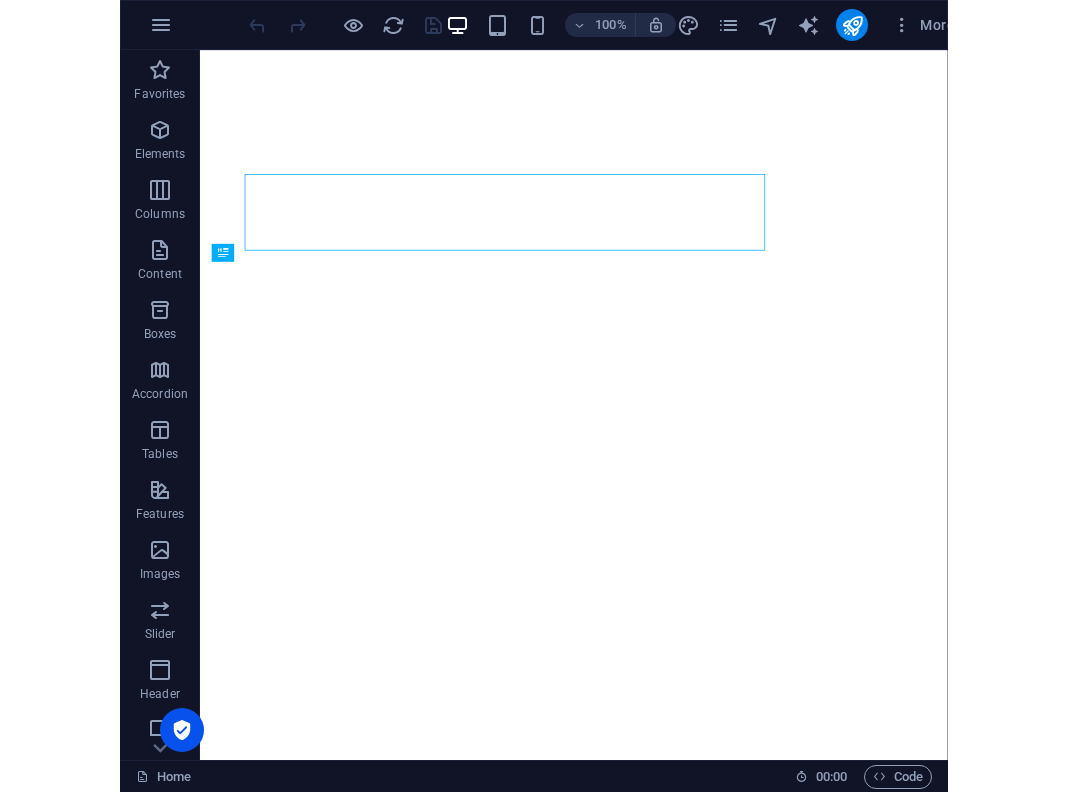 scroll, scrollTop: 0, scrollLeft: 0, axis: both 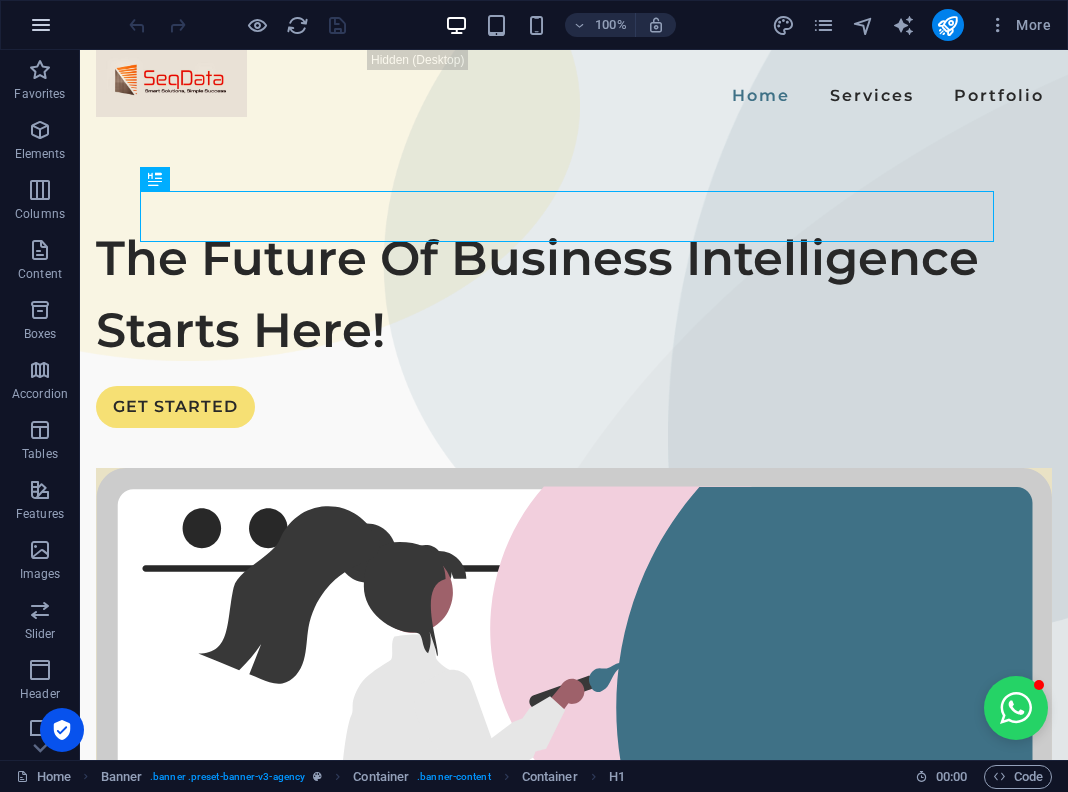 click at bounding box center (41, 25) 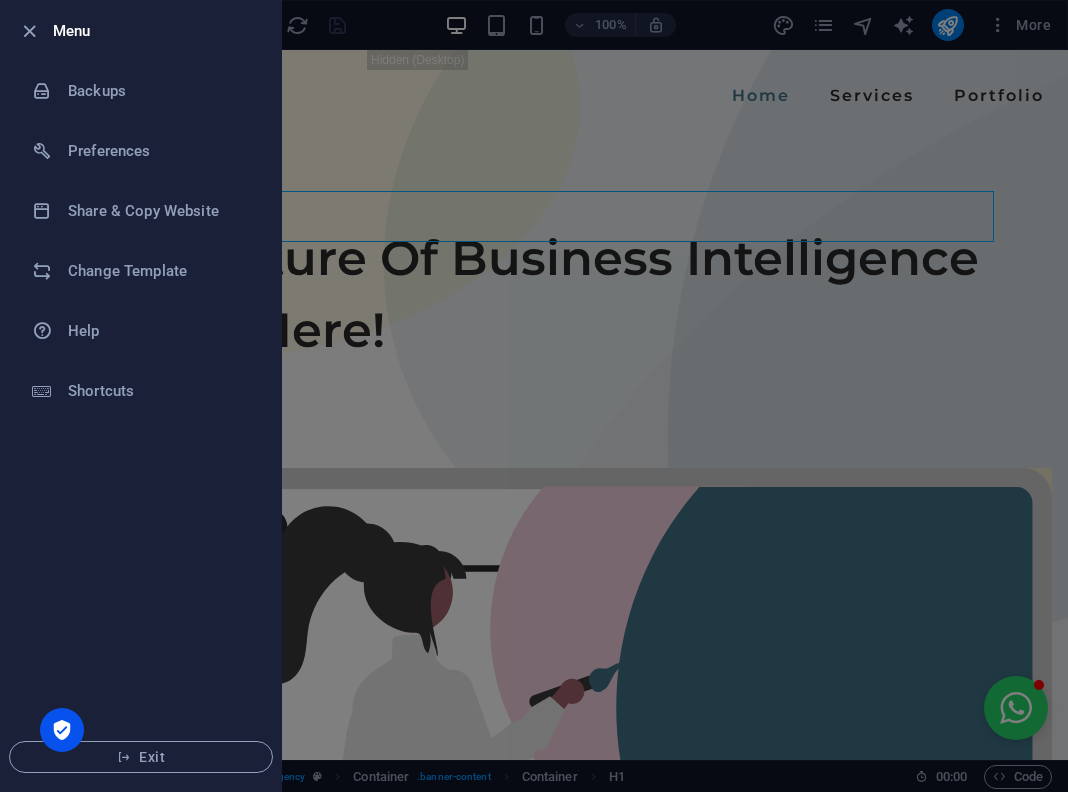 click at bounding box center (534, 396) 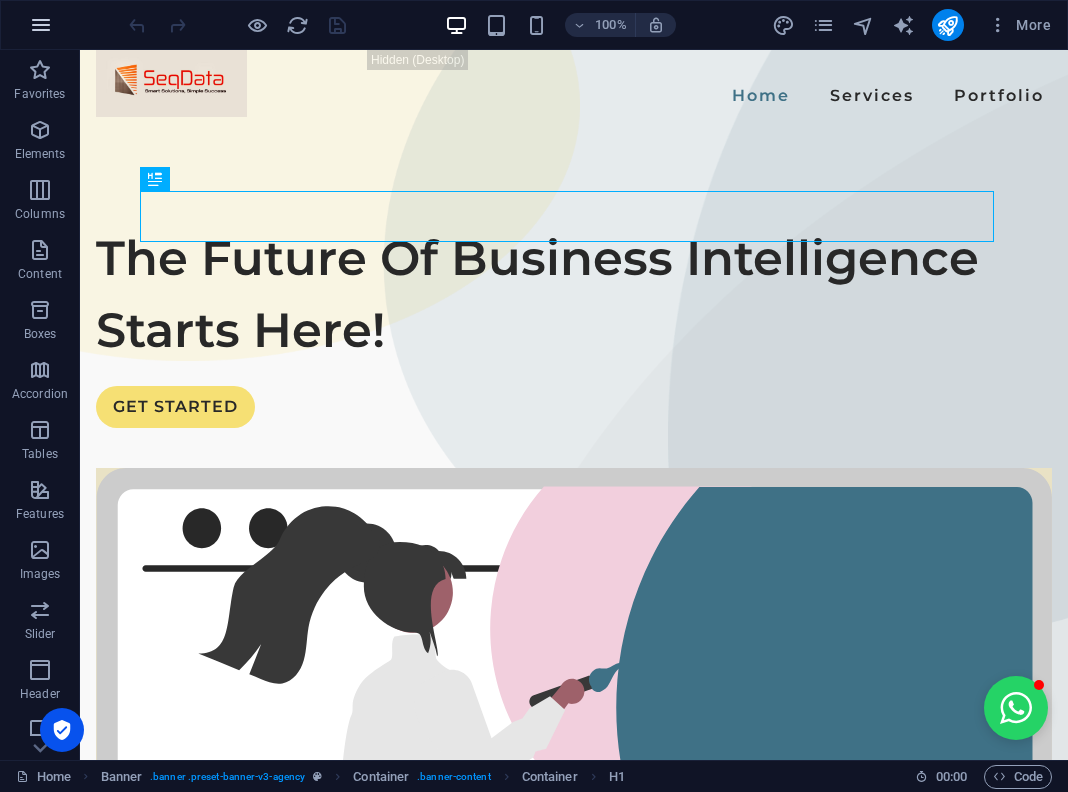 click at bounding box center (41, 25) 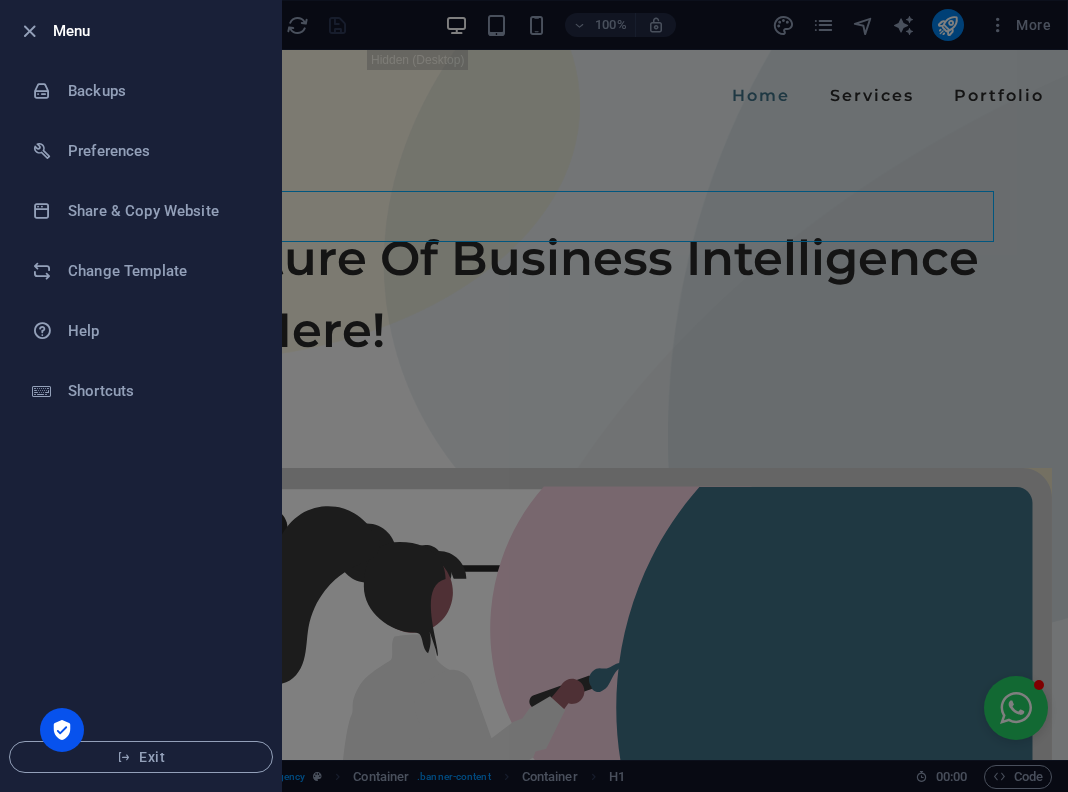 click at bounding box center (534, 396) 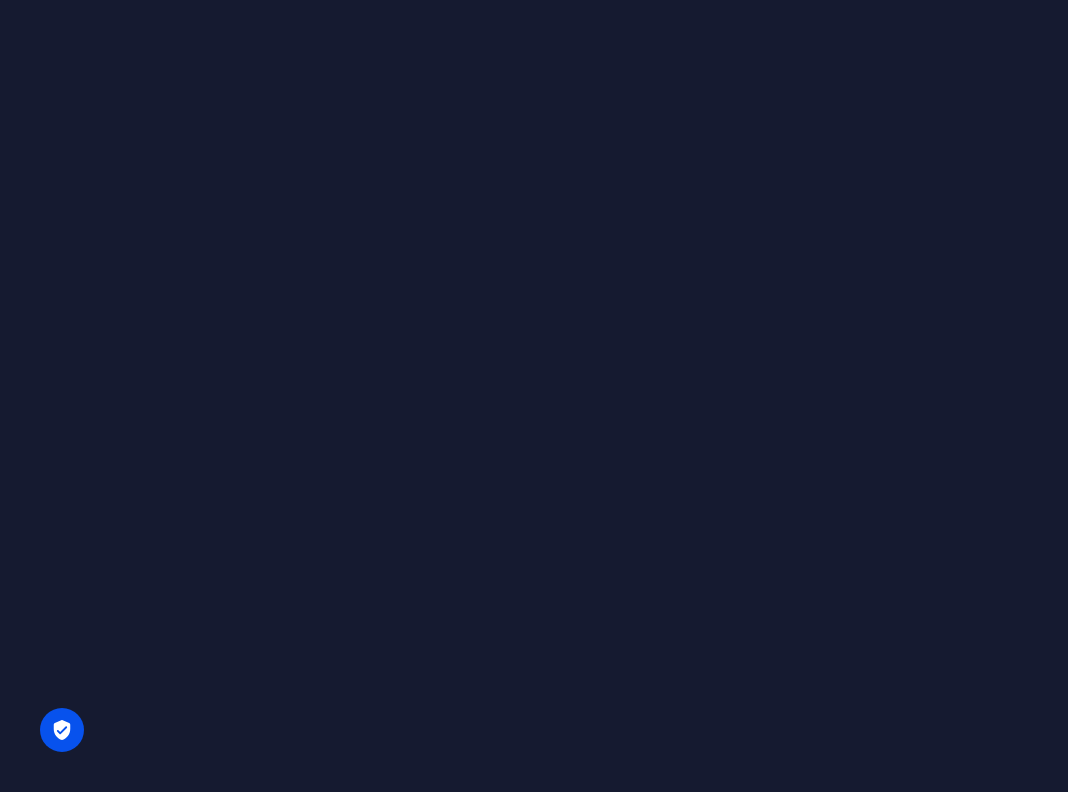 scroll, scrollTop: 0, scrollLeft: 0, axis: both 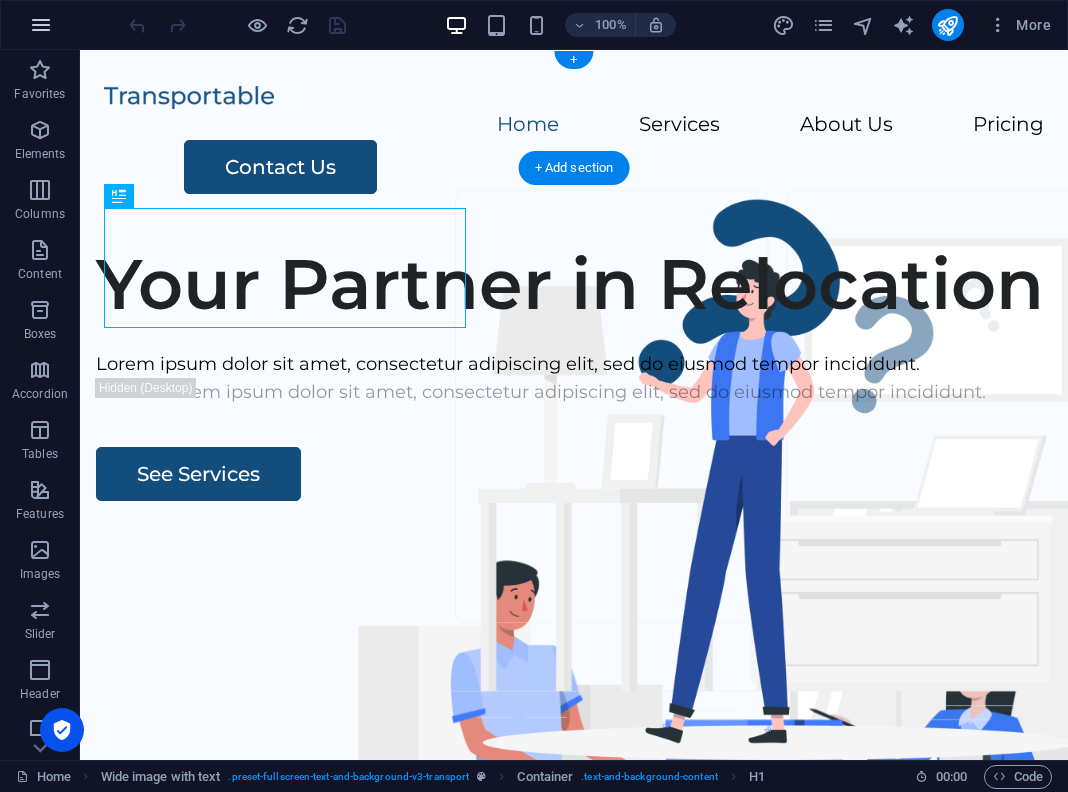 click at bounding box center (41, 25) 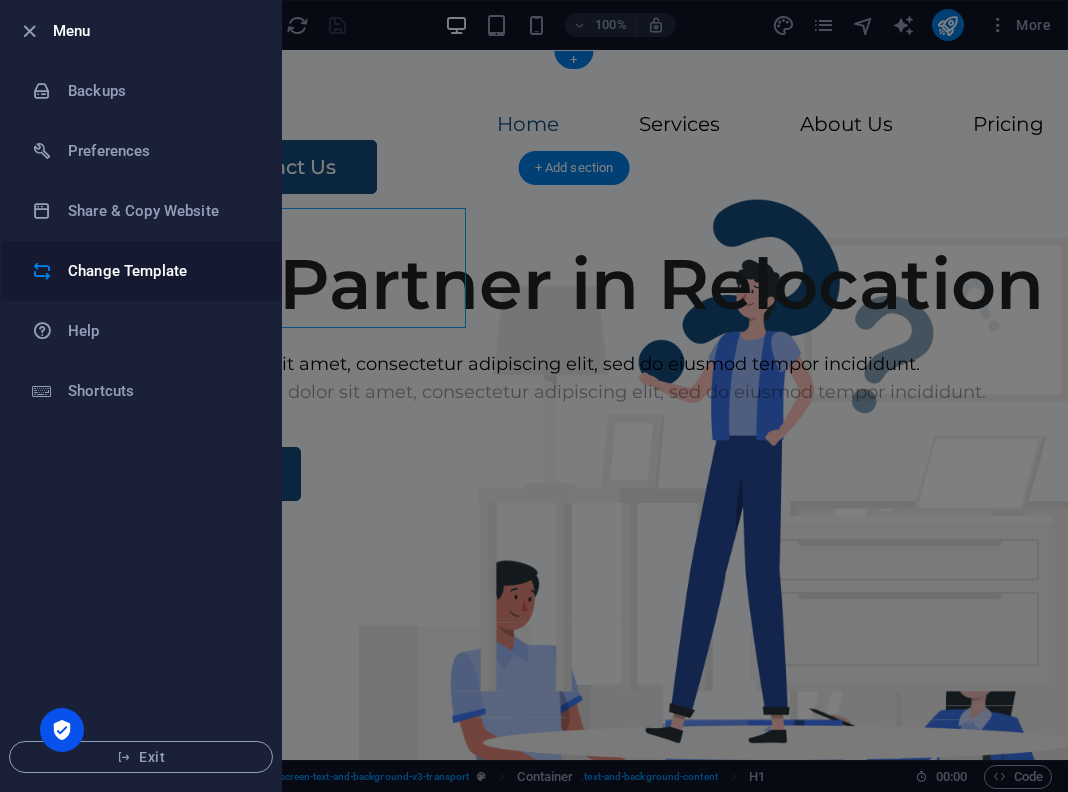 click on "Change Template" at bounding box center (160, 271) 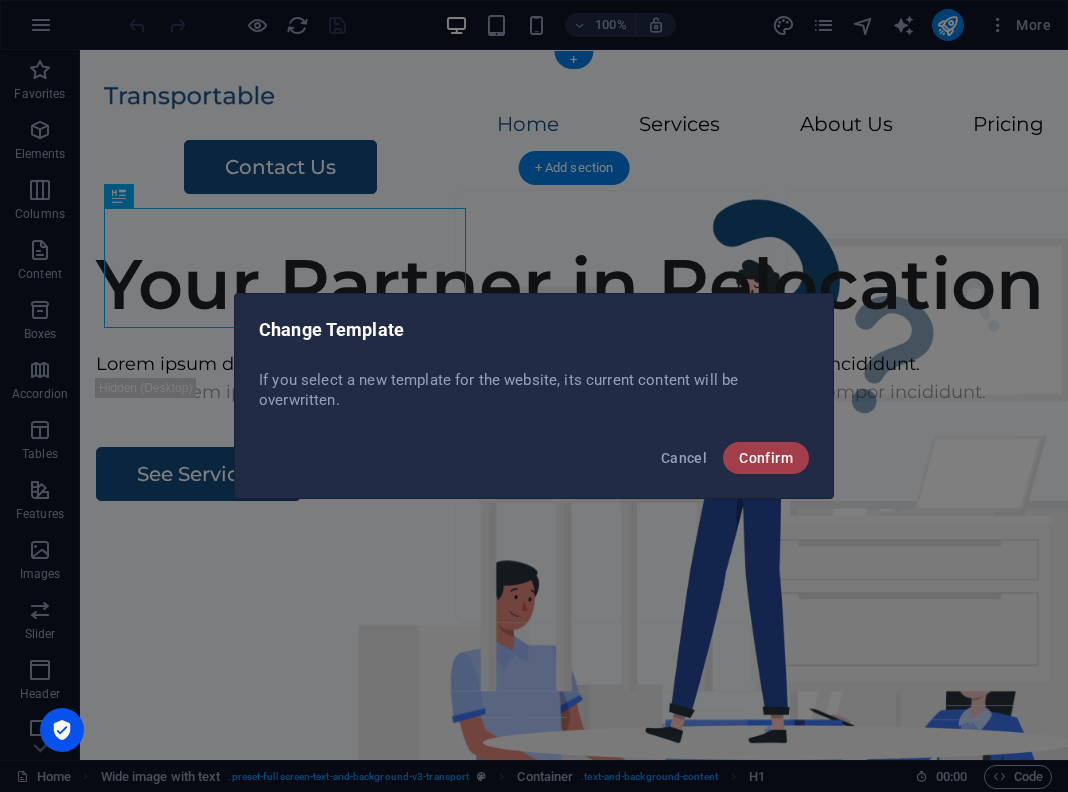 click on "Confirm" at bounding box center [766, 458] 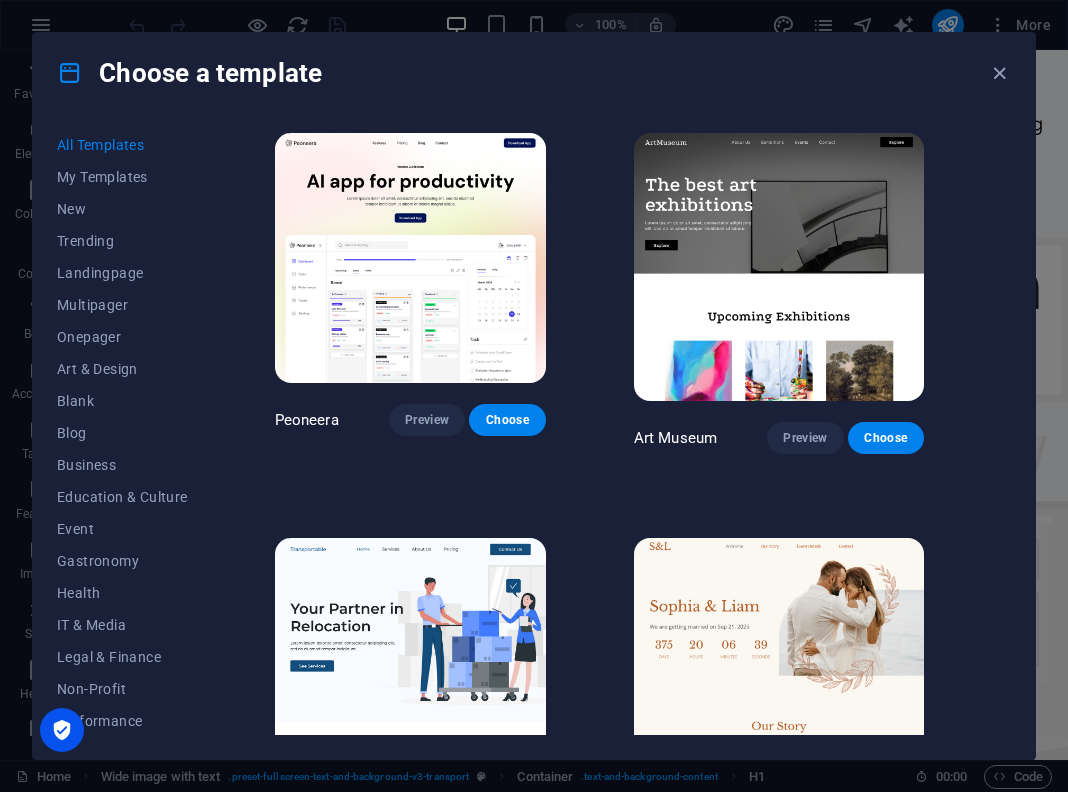 scroll, scrollTop: 0, scrollLeft: 1, axis: horizontal 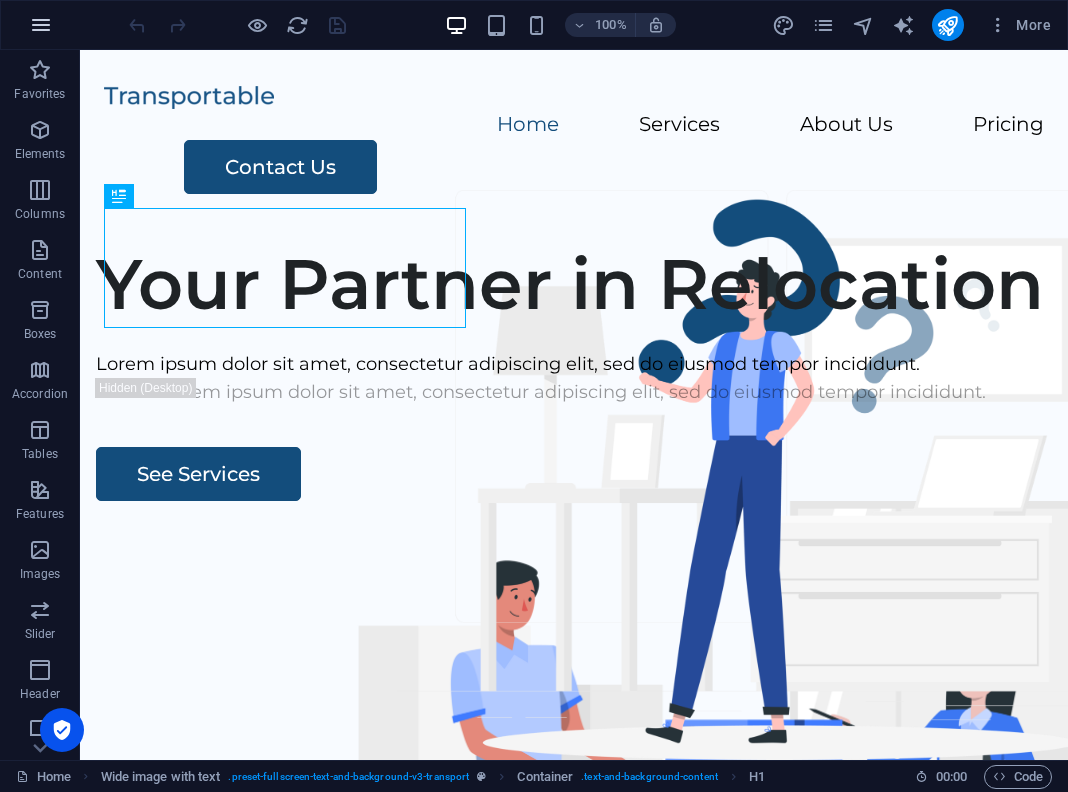 click at bounding box center [41, 25] 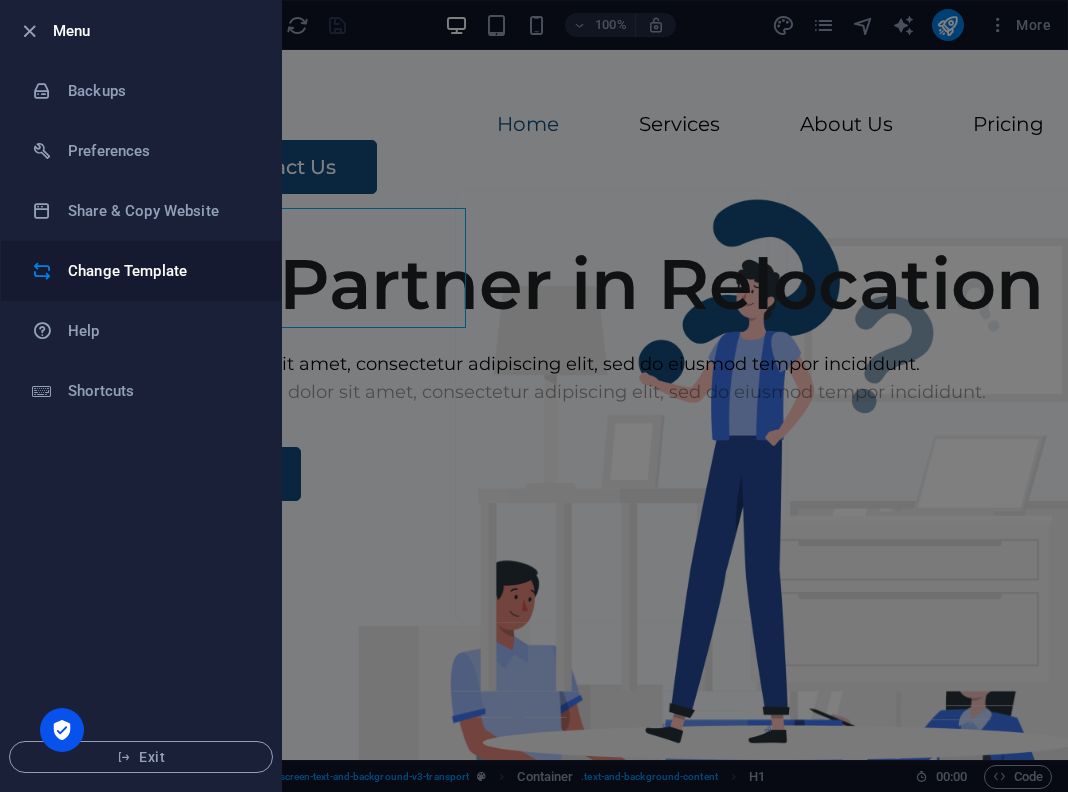 click on "Change Template" at bounding box center [160, 271] 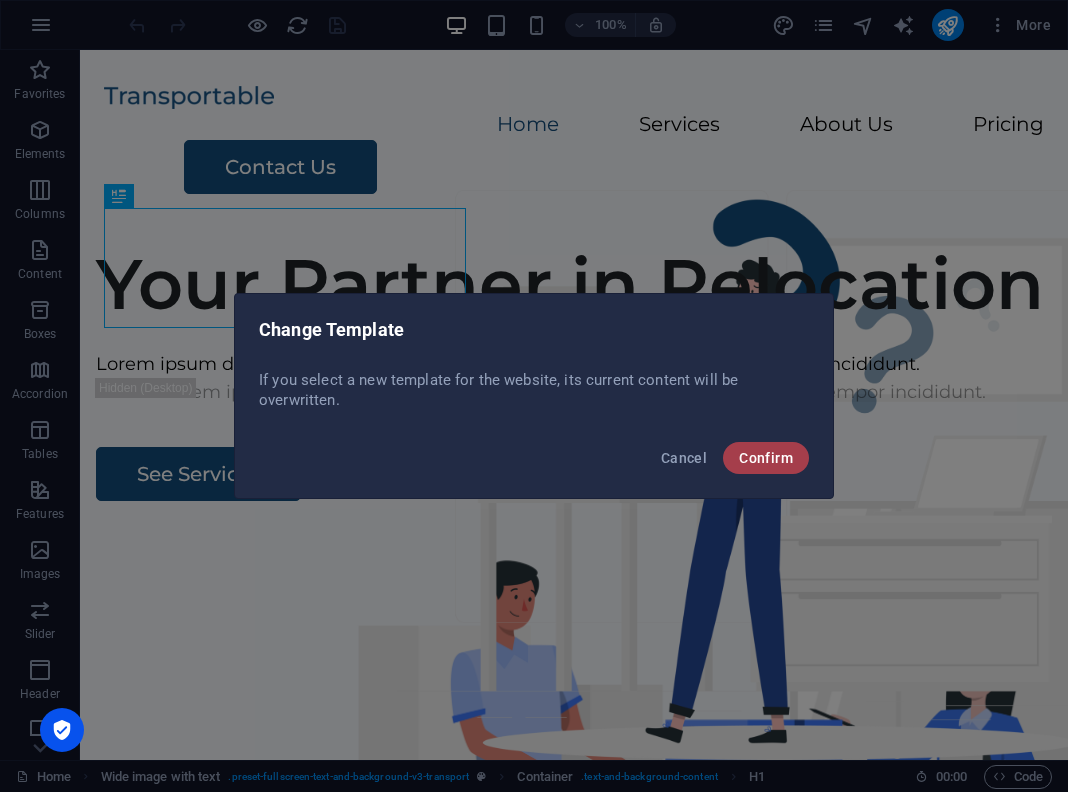 click on "Confirm" at bounding box center [766, 458] 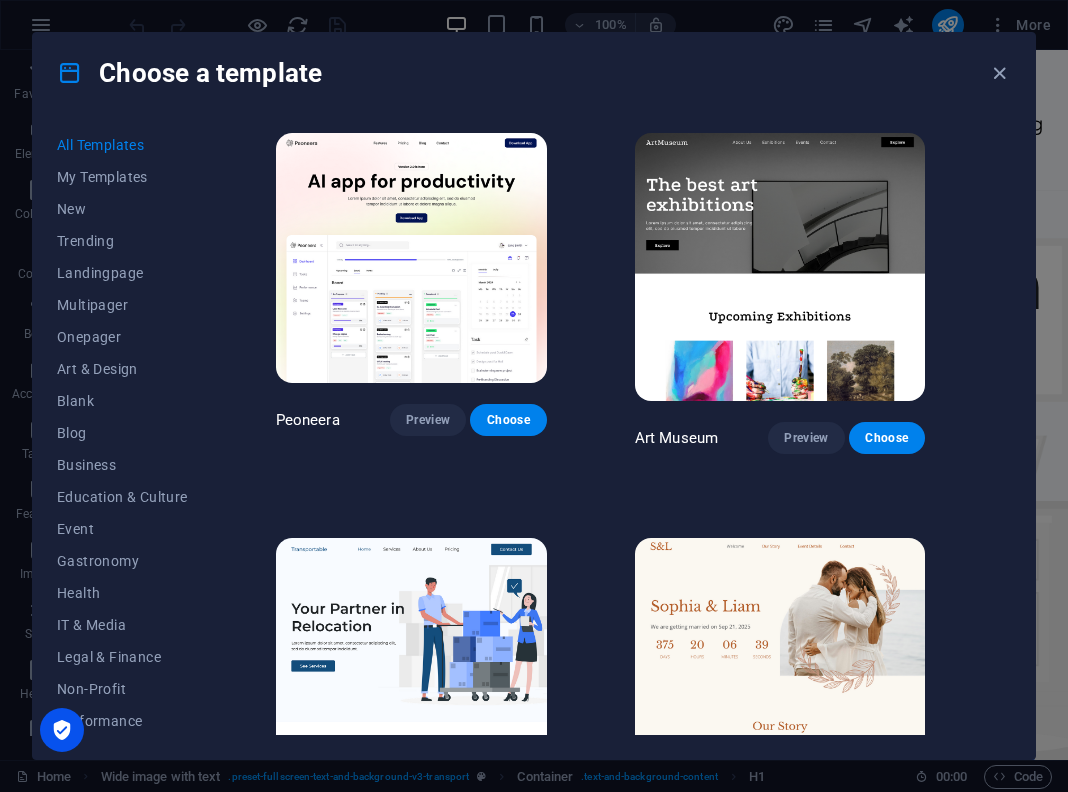 click on "Peoneera Preview Choose Art Museum Preview Choose Wonder Planner Preview Choose Transportable Preview Choose S&L Preview Choose WePaint Preview Choose Eco-Con Preview Choose MeetUp Preview Choose Help & Care Preview Choose Podcaster Preview Choose Academix Preview Choose BIG [PERSON_NAME] Shop Preview Choose Health & Food Preview Choose UrbanNest Interiors Preview Choose Green Change Preview Choose The Beauty Temple Preview Choose WeTrain Preview Choose Cleaner Preview Choose [PERSON_NAME] Preview Choose Delicioso Preview Choose Dream Garden Preview Choose LumeDeAqua Preview Choose Pets Care Preview Choose SafeSpace Preview Choose Midnight Rain Bar Preview Choose Drive Preview Choose Estator Preview Choose Health Group Preview Choose MakeIt Agency Preview Choose Wanderlust Preview Choose WeSpa Preview Choose [GEOGRAPHIC_DATA] Preview Choose Gadgets Preview Choose CoffeeScience Preview Choose CoachLife Preview Choose Cafe de Oceana Preview Choose Max Hatzy Preview Choose Denteeth Preview Choose Handyman Preview Choose Blogger" at bounding box center [641, 11016] 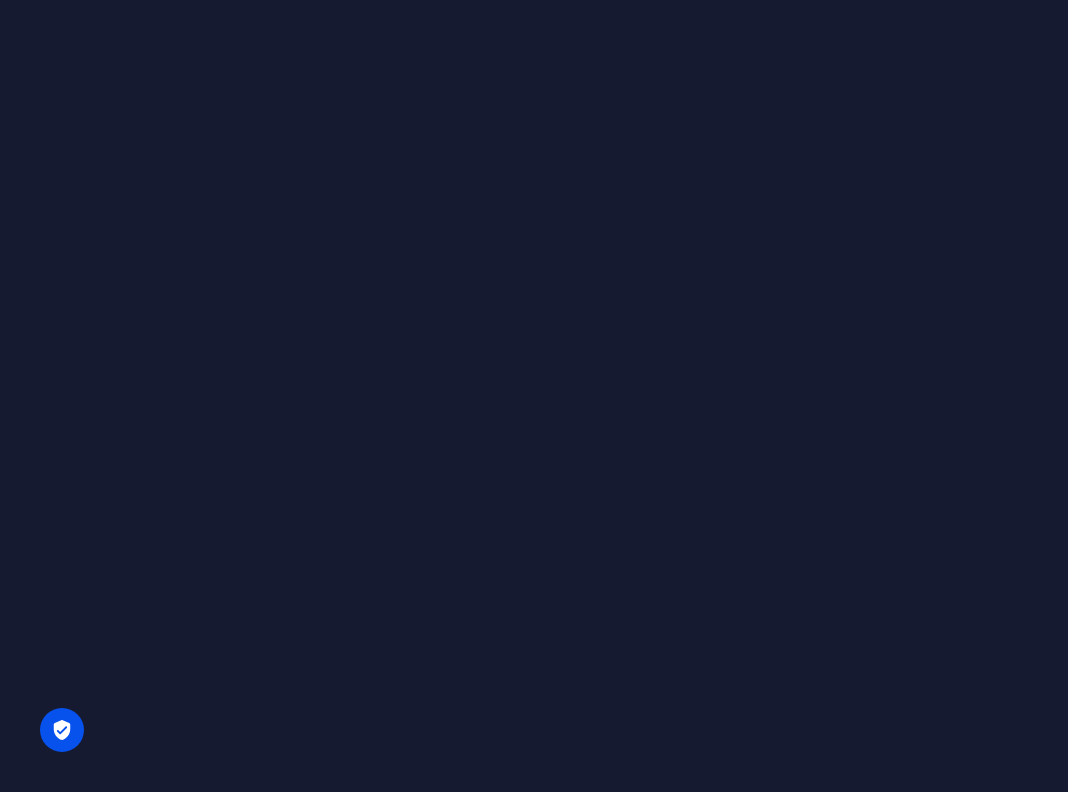 scroll, scrollTop: 0, scrollLeft: 0, axis: both 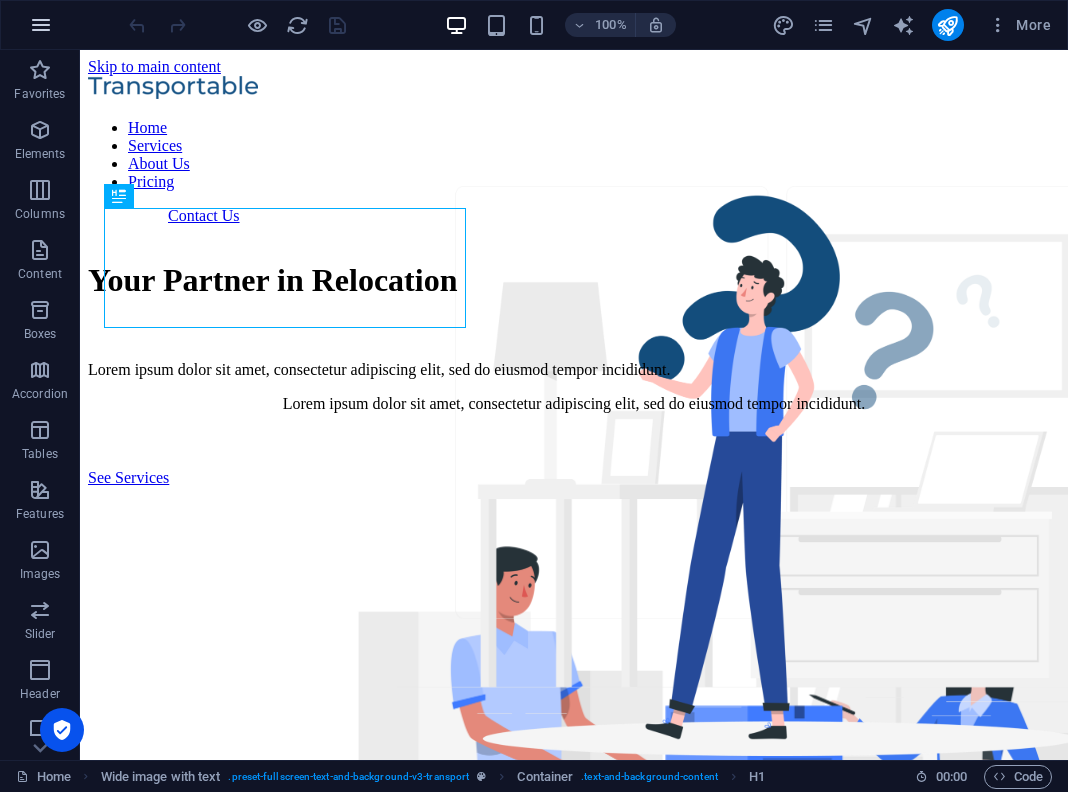 click at bounding box center (41, 25) 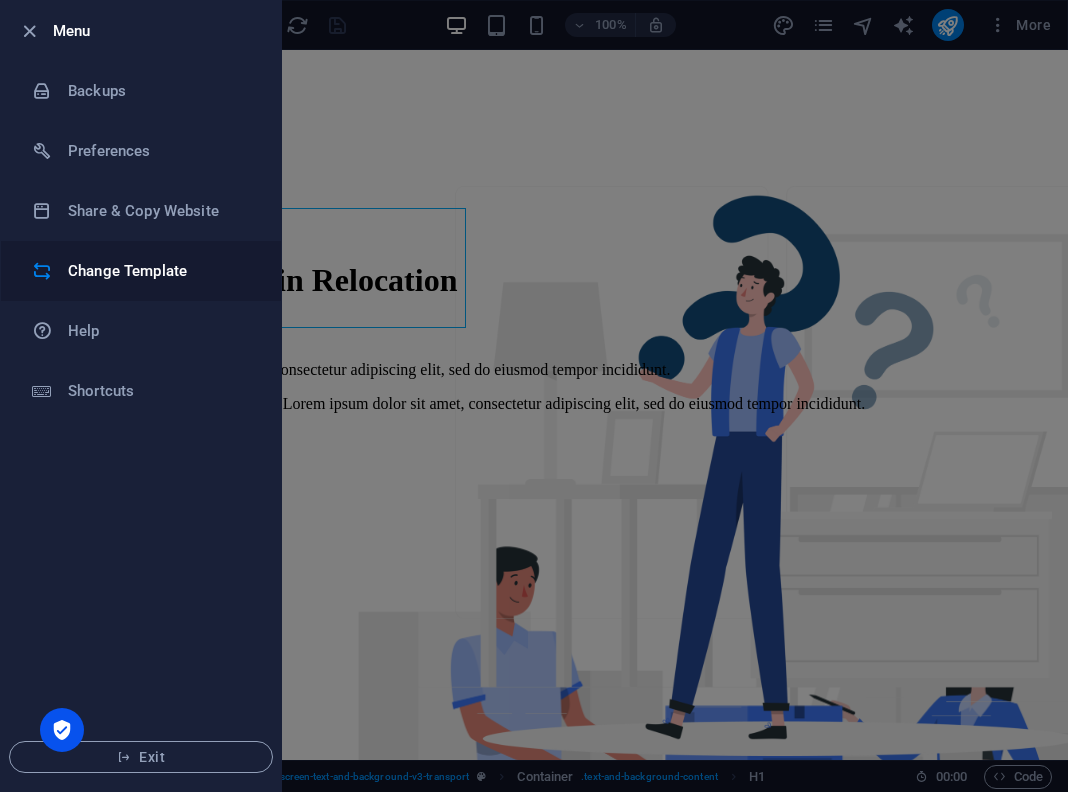 click on "Change Template" at bounding box center (141, 271) 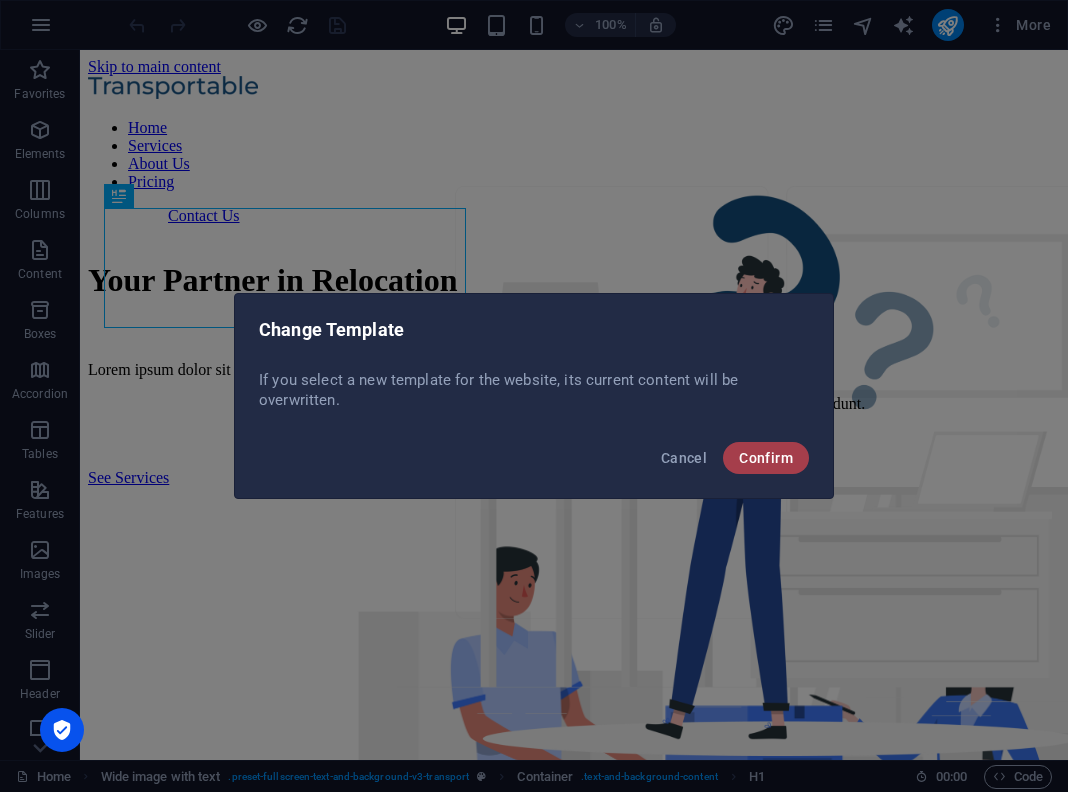 click on "Confirm" at bounding box center [766, 458] 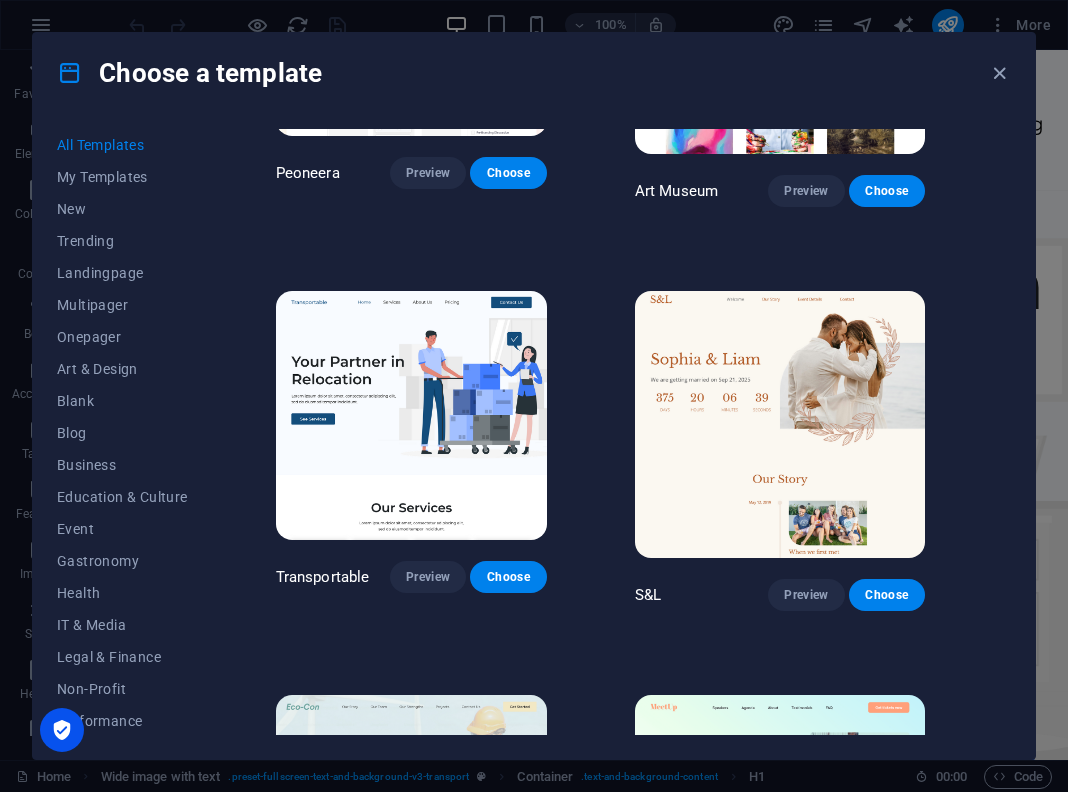 scroll, scrollTop: 267, scrollLeft: 0, axis: vertical 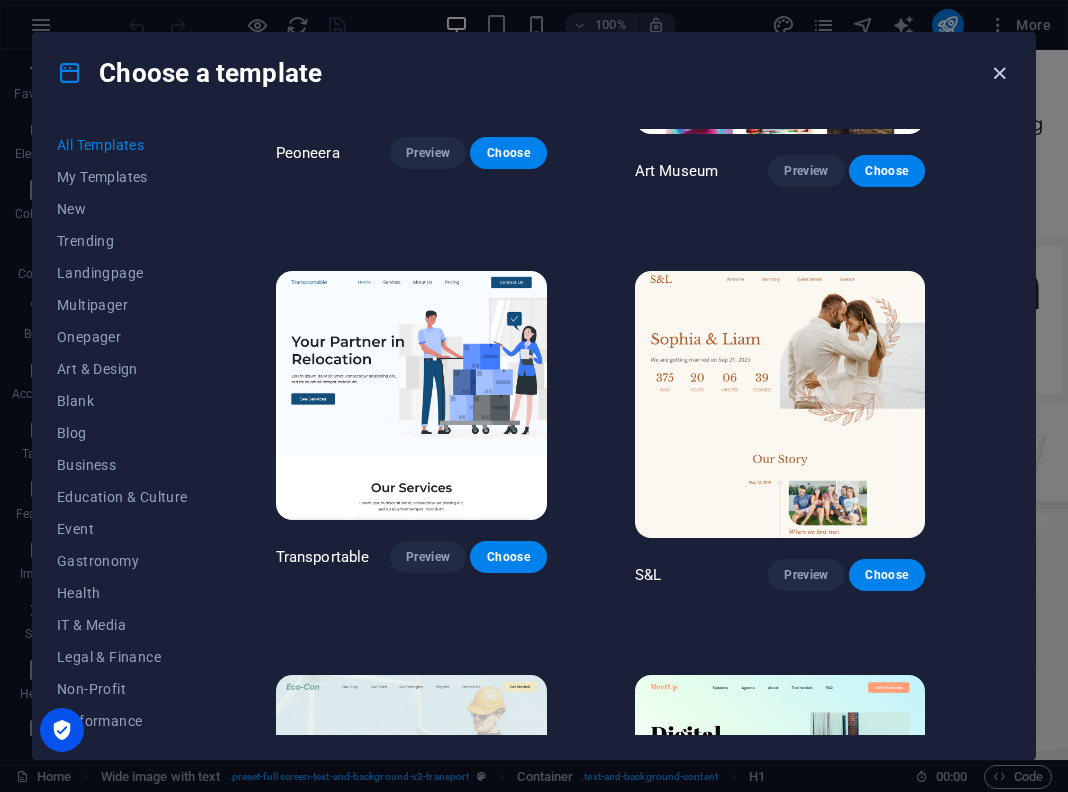 click at bounding box center (999, 73) 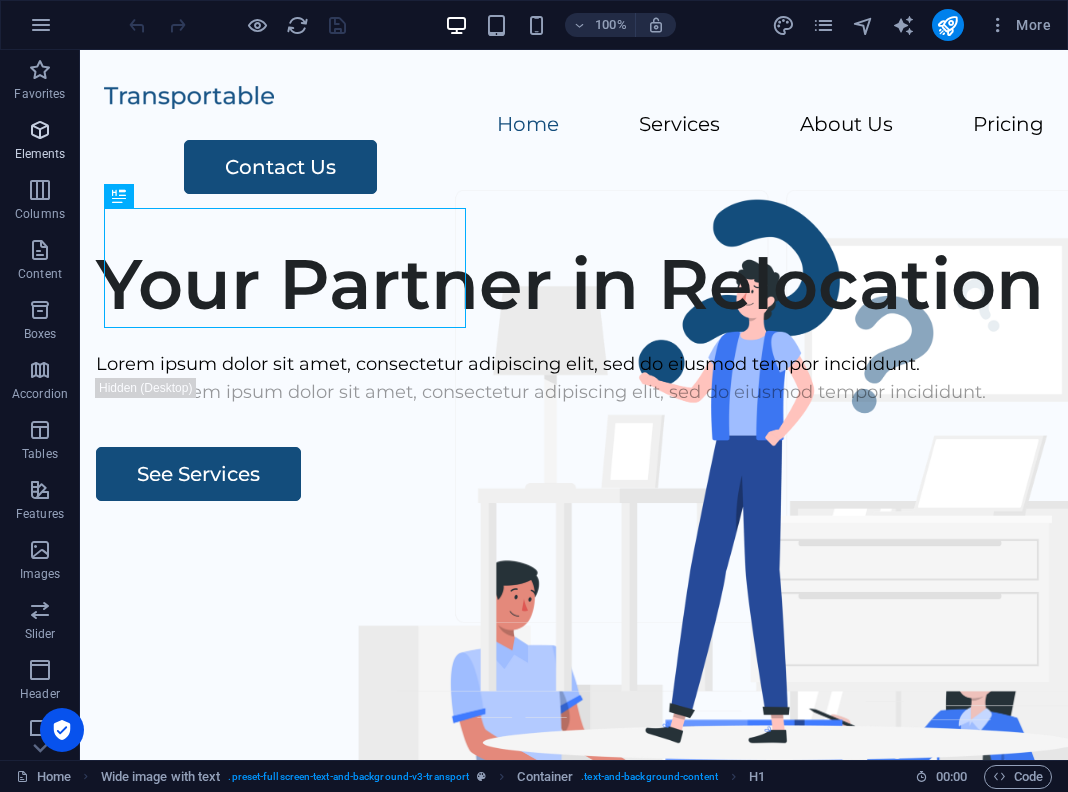 click at bounding box center [40, 130] 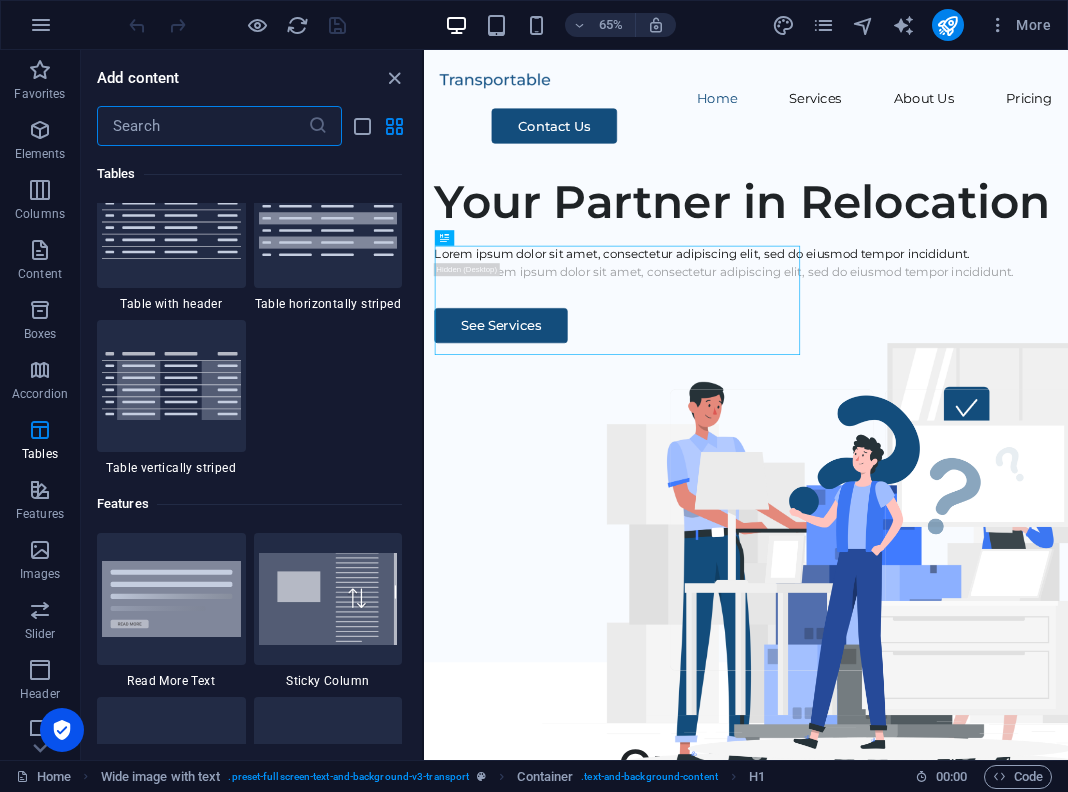 scroll, scrollTop: 7251, scrollLeft: 0, axis: vertical 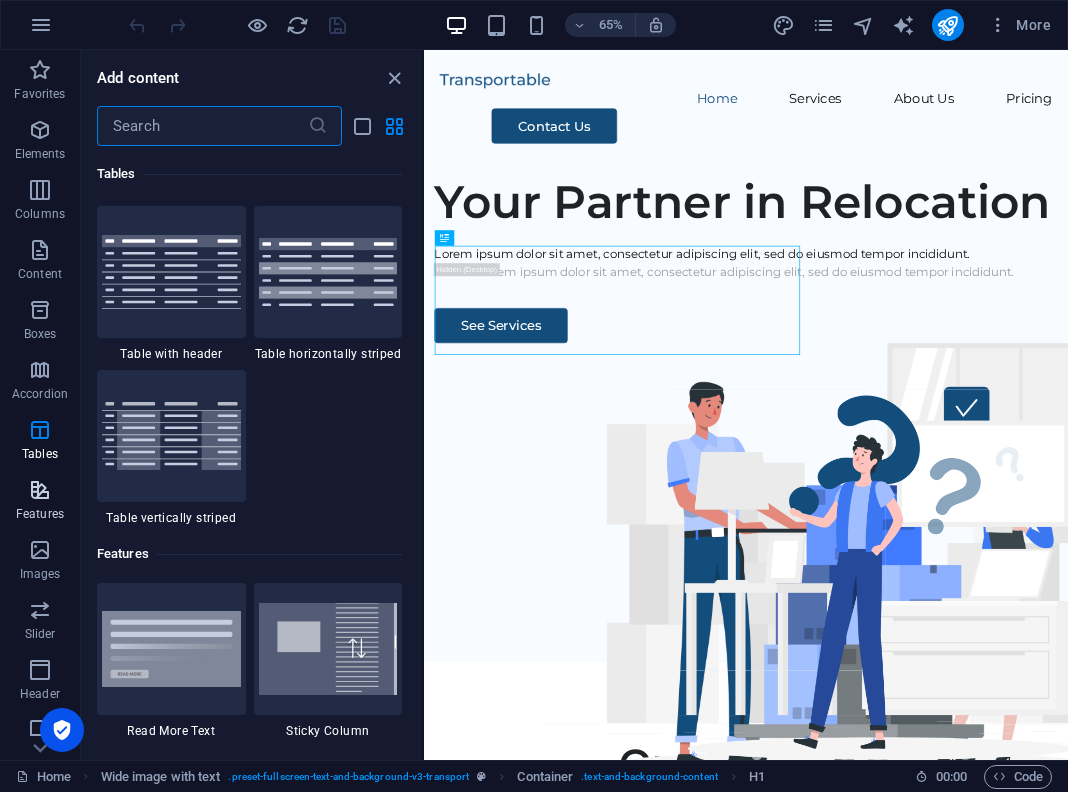 click on "Features" at bounding box center [40, 514] 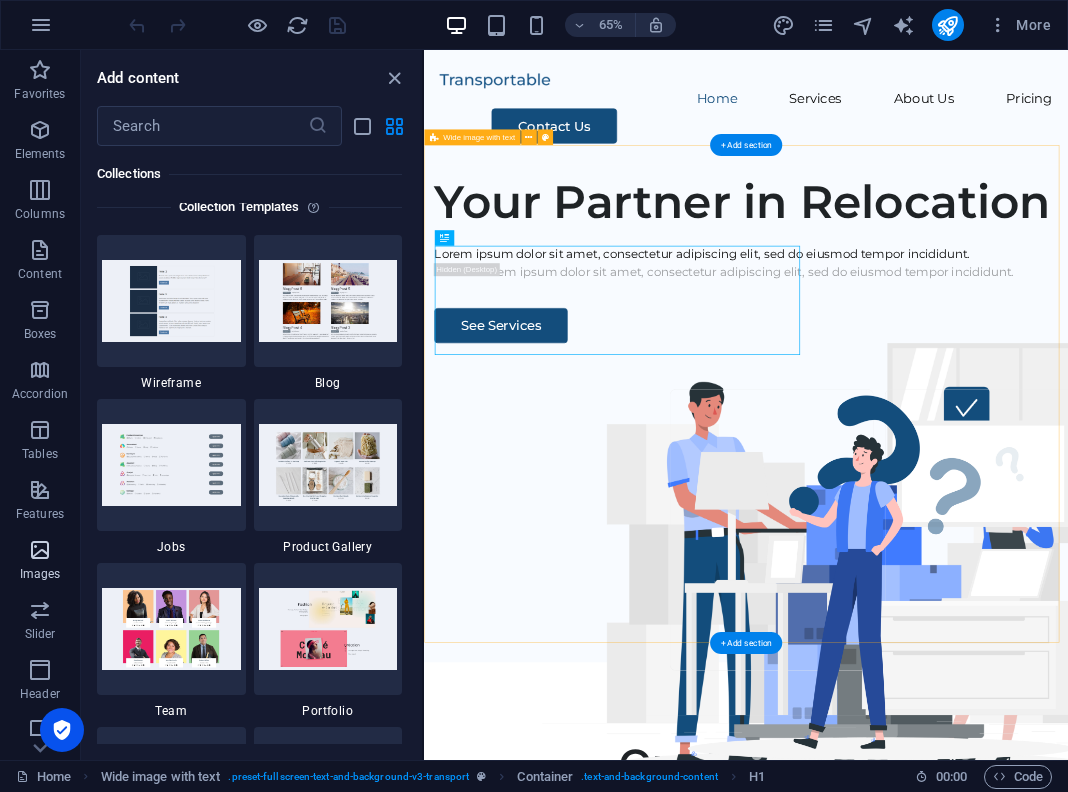 scroll, scrollTop: 18168, scrollLeft: 0, axis: vertical 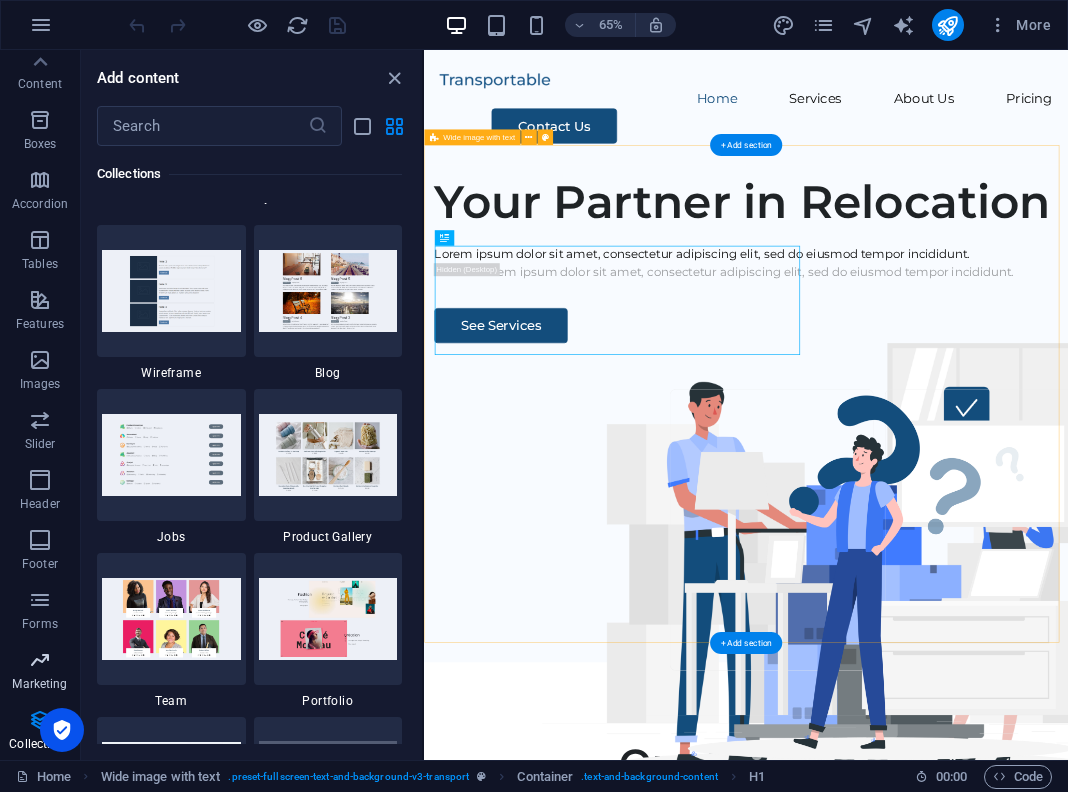 click at bounding box center [40, 660] 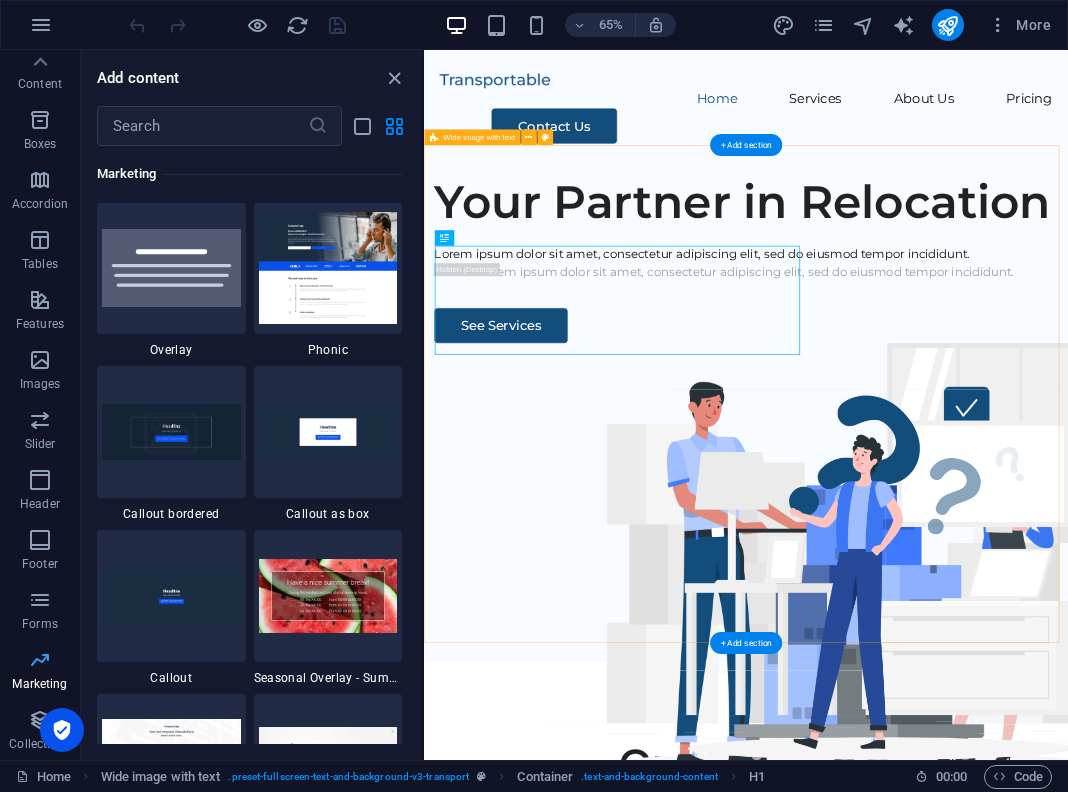 scroll, scrollTop: 16125, scrollLeft: 0, axis: vertical 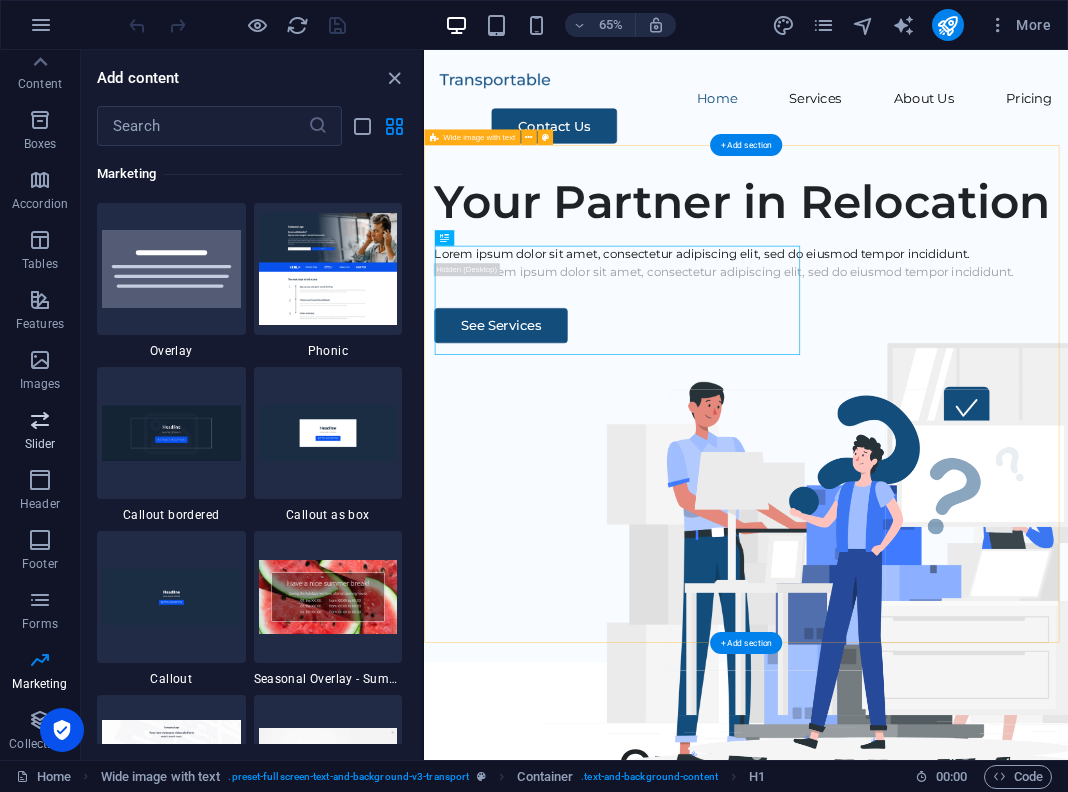 click on "Slider" at bounding box center (40, 432) 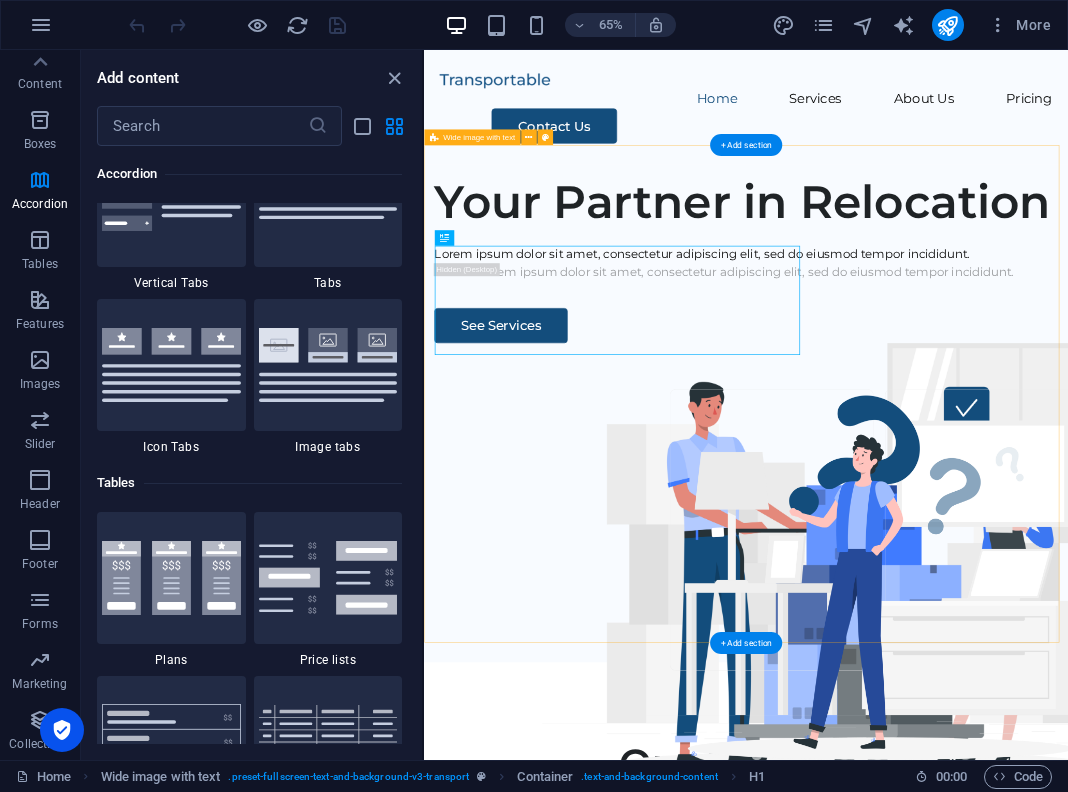 scroll, scrollTop: 6451, scrollLeft: 0, axis: vertical 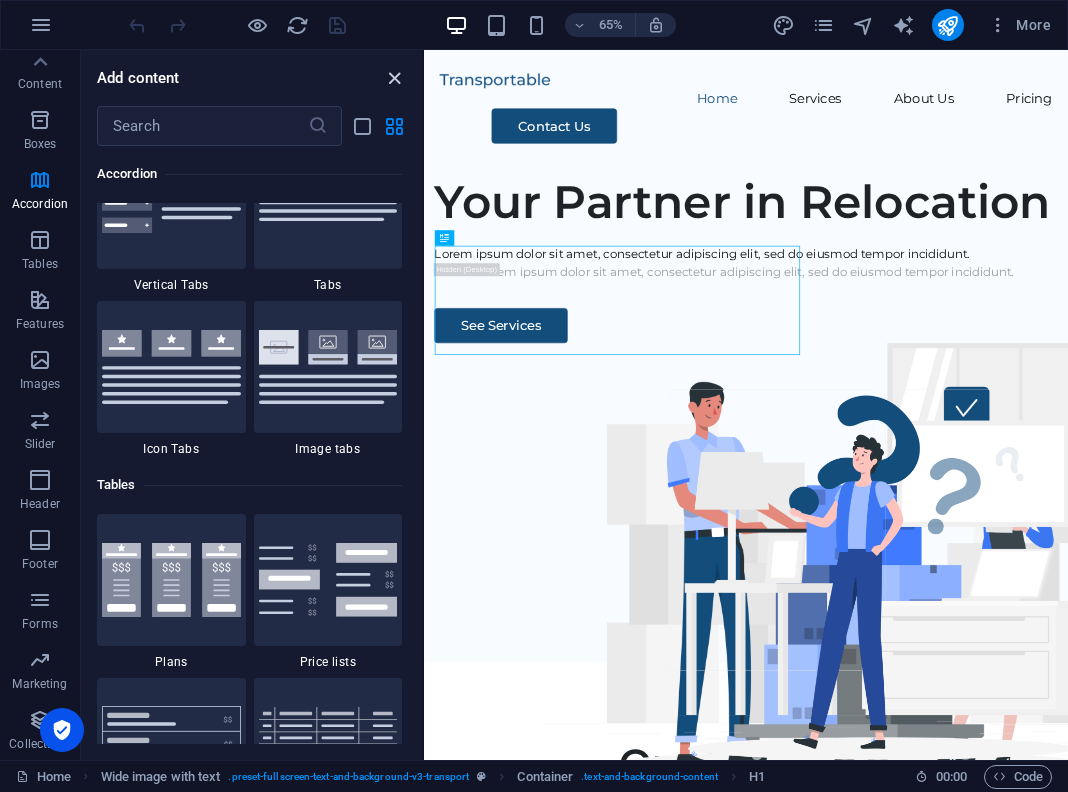 click at bounding box center (394, 78) 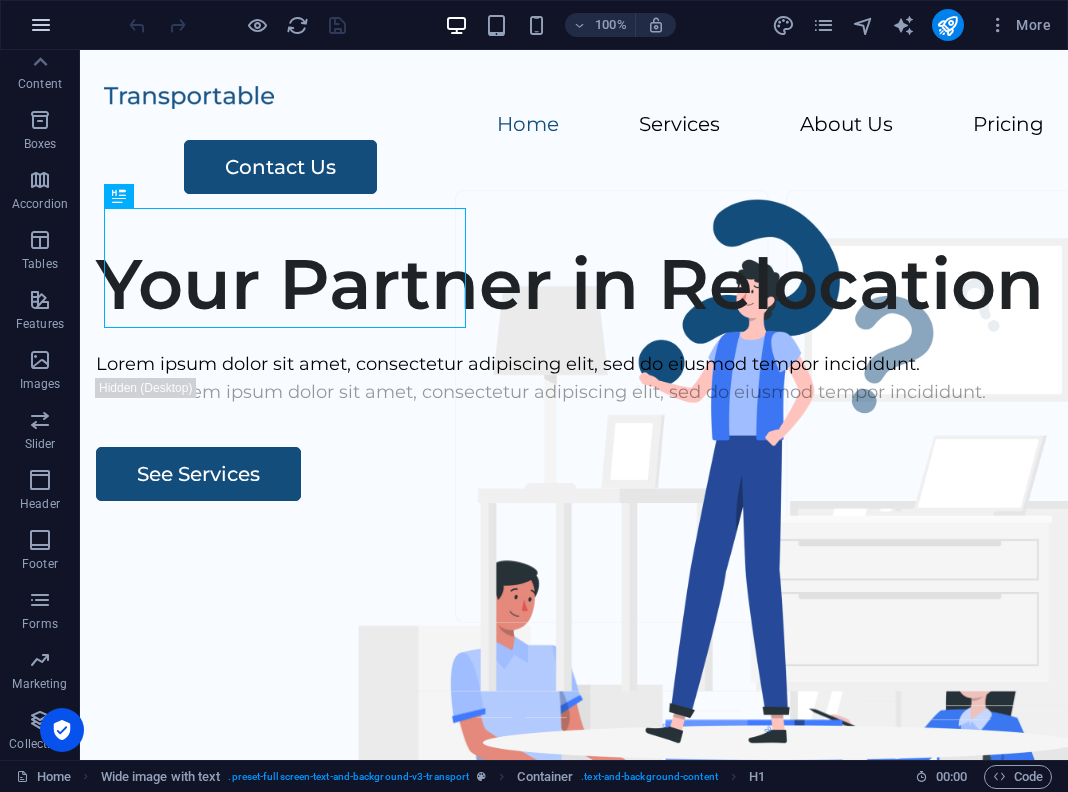 click at bounding box center (41, 25) 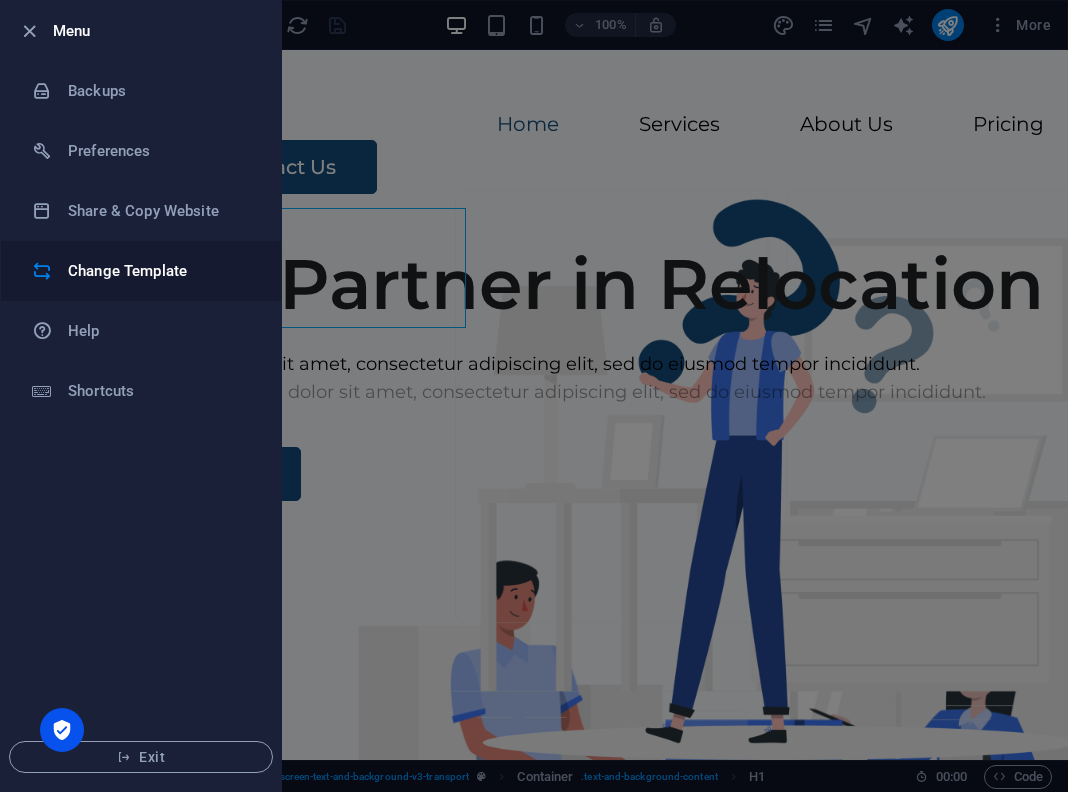 click on "Change Template" at bounding box center [160, 271] 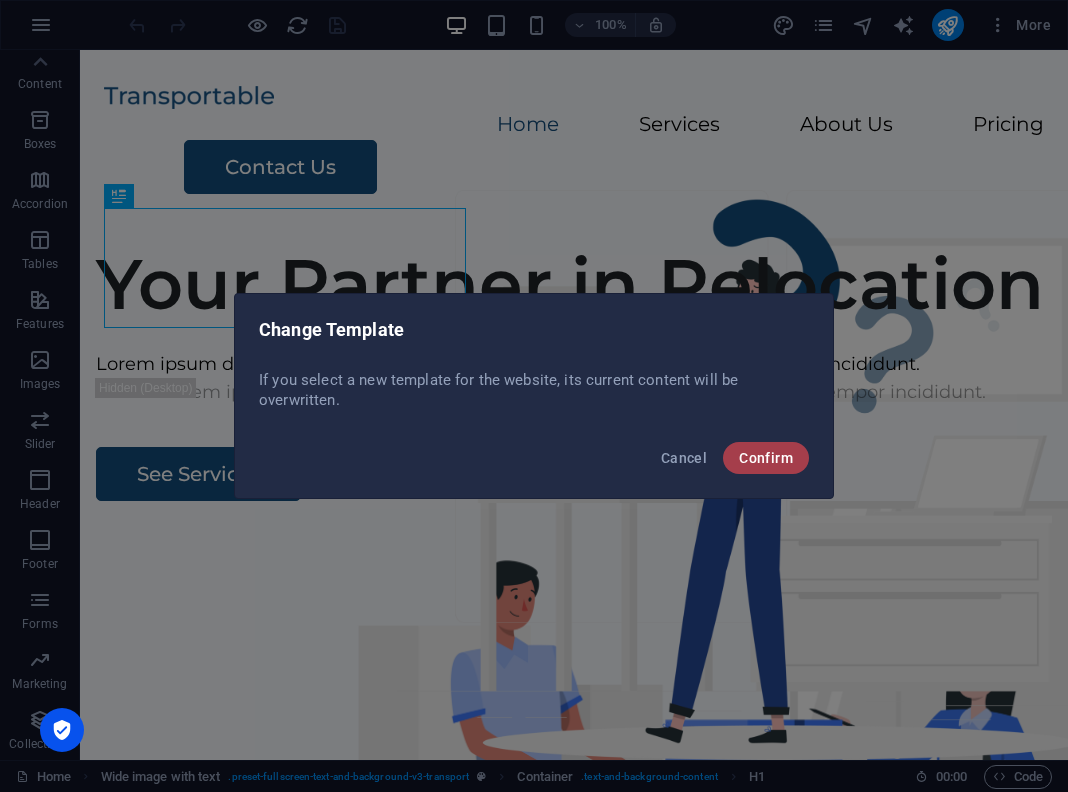 click on "Confirm" at bounding box center (766, 458) 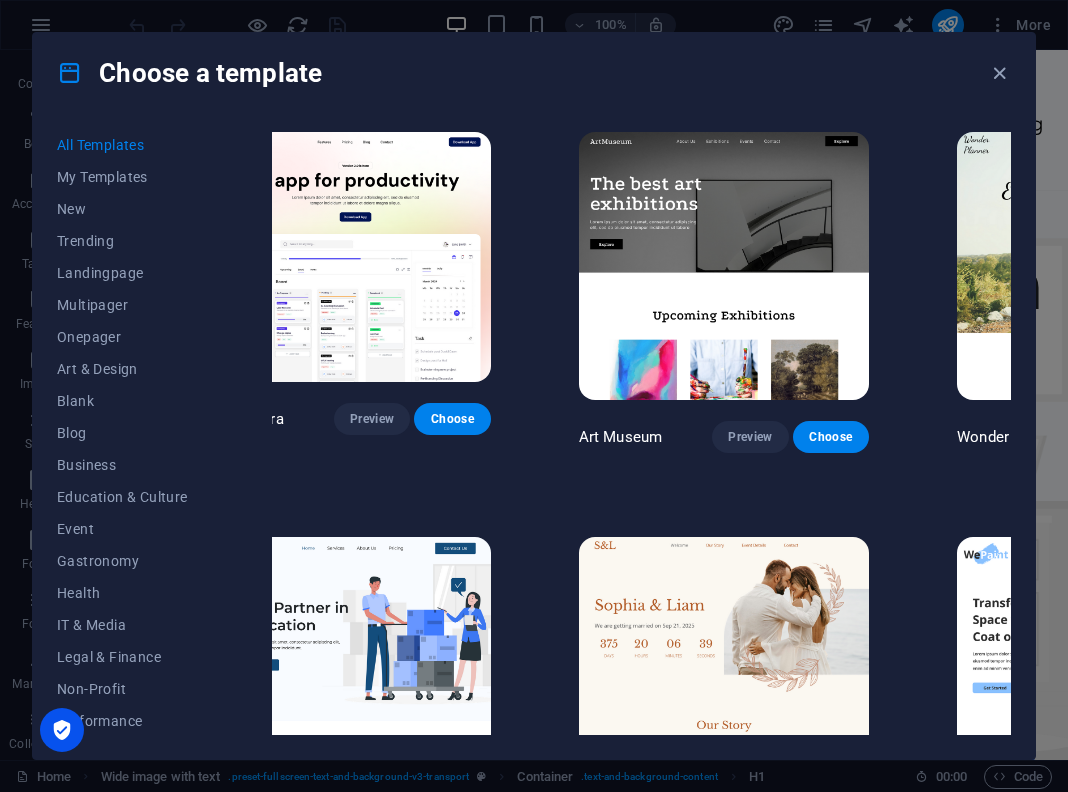 scroll, scrollTop: 1, scrollLeft: 50, axis: both 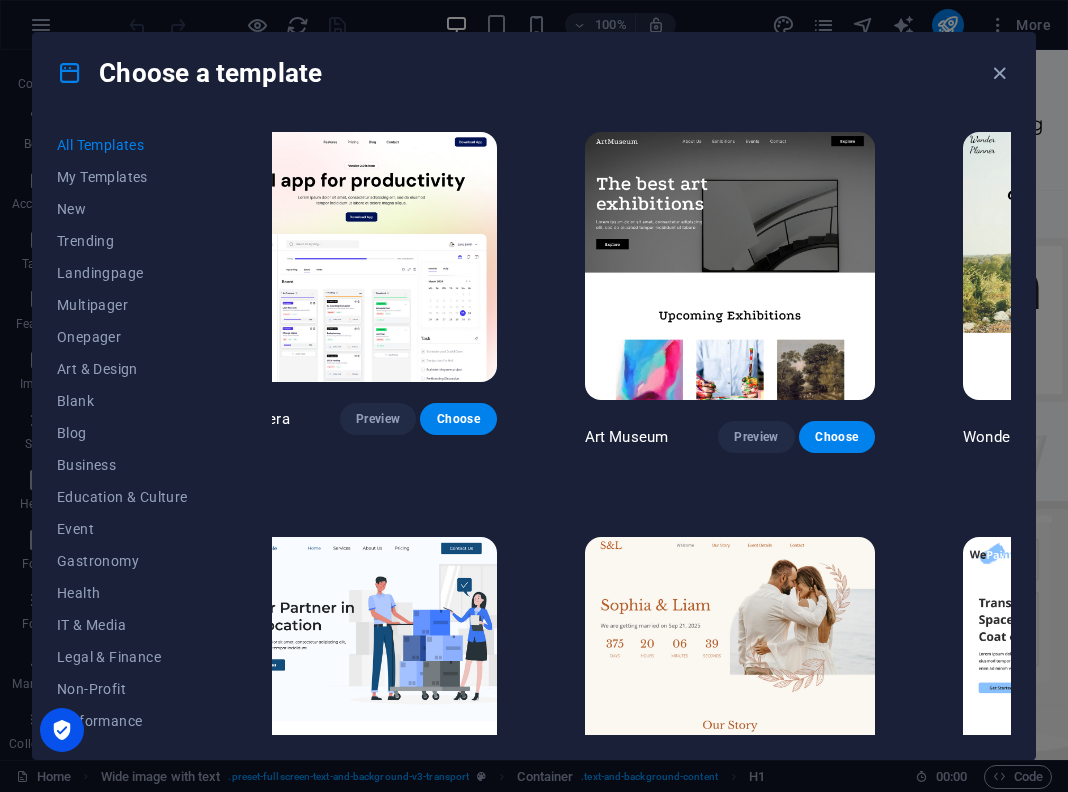 click at bounding box center [730, 266] 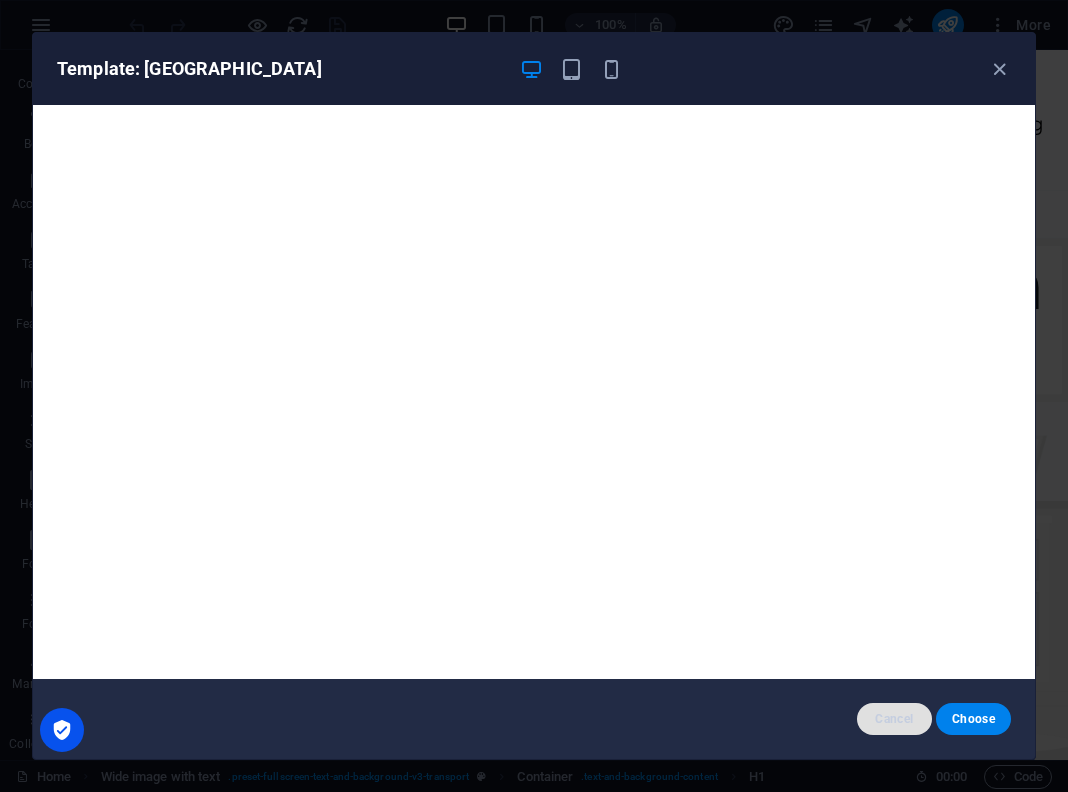 click on "Cancel" at bounding box center (894, 719) 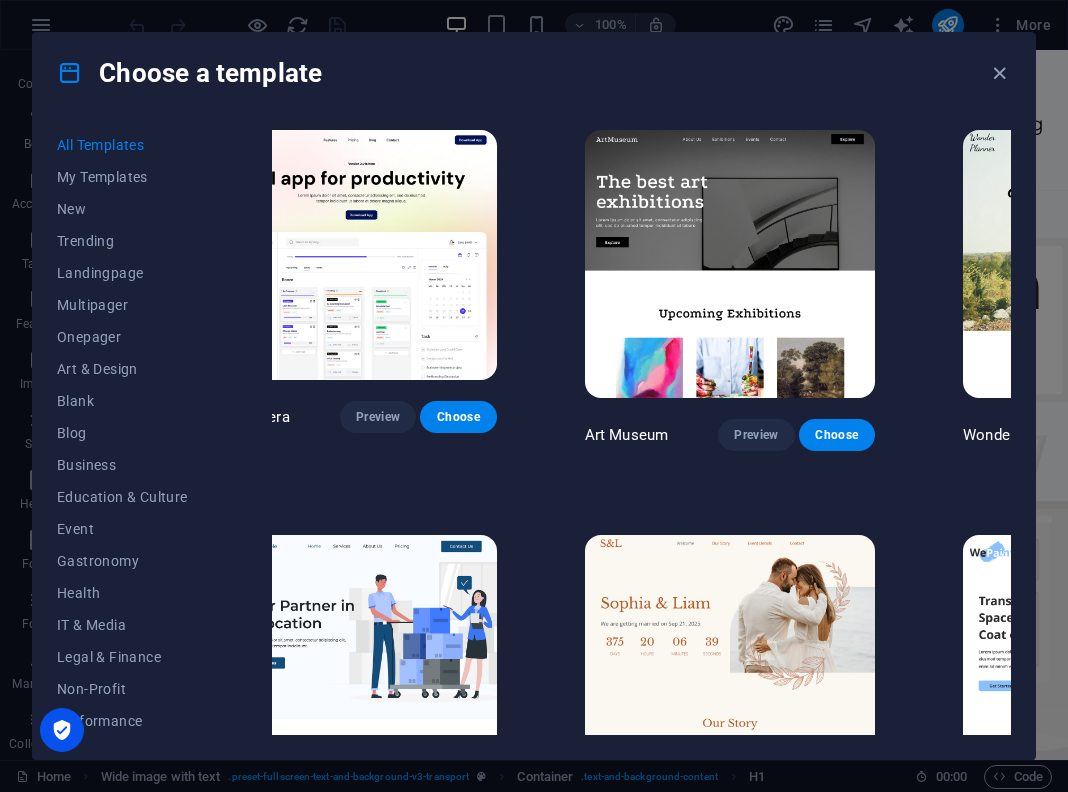 scroll, scrollTop: 2, scrollLeft: 50, axis: both 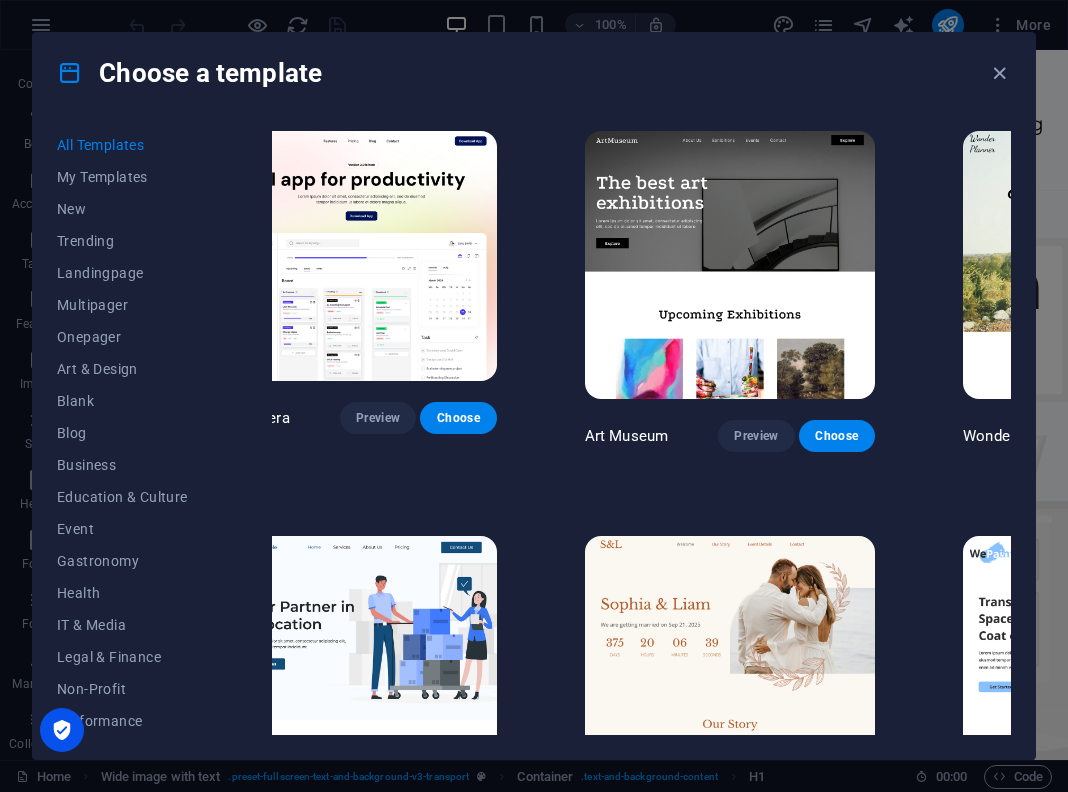 click at bounding box center (730, 265) 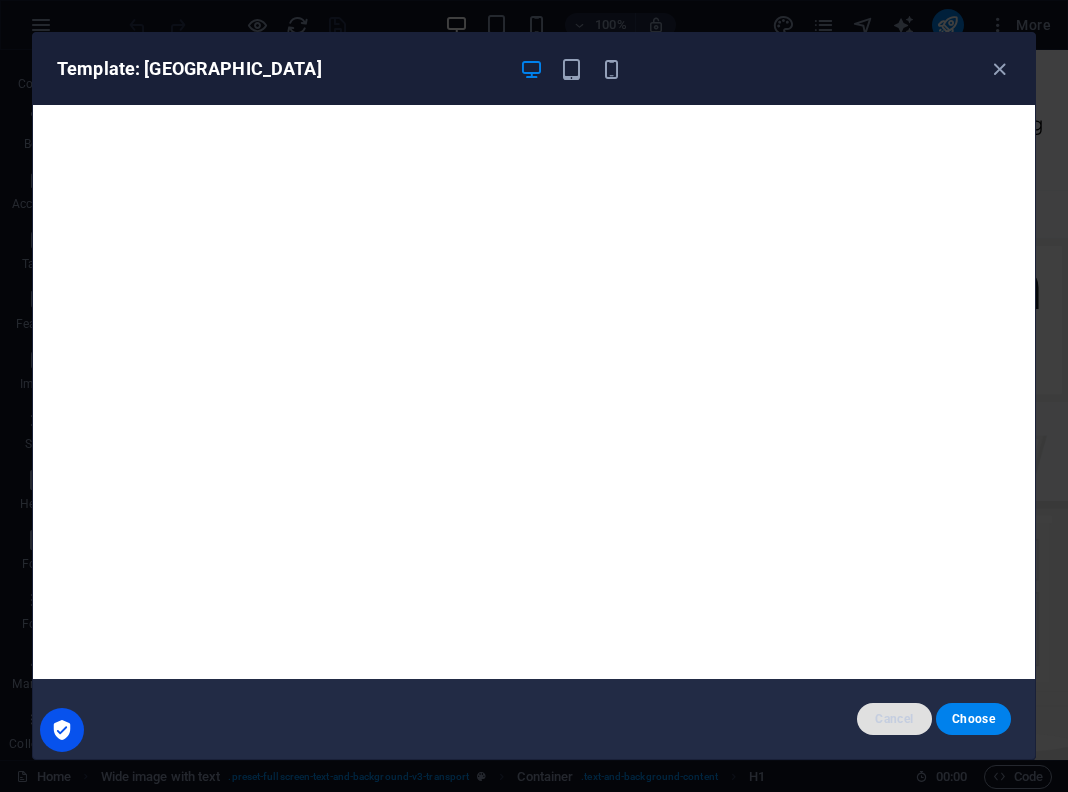click on "Cancel" at bounding box center (894, 719) 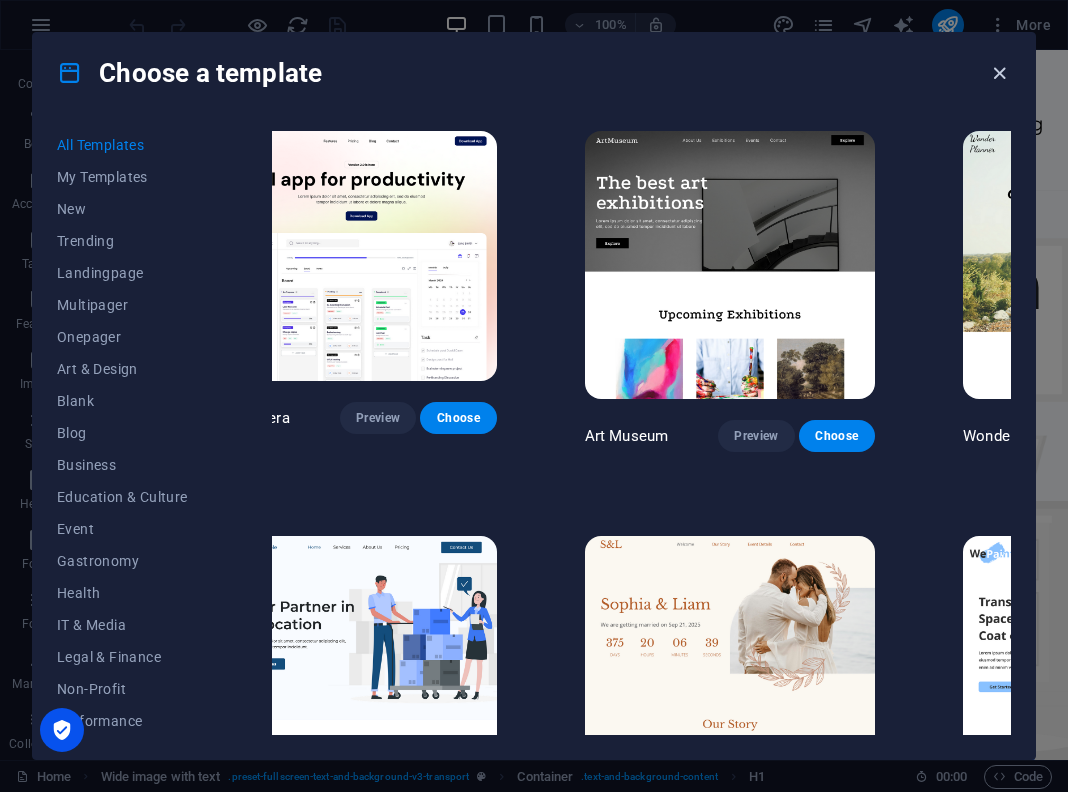 click at bounding box center (999, 73) 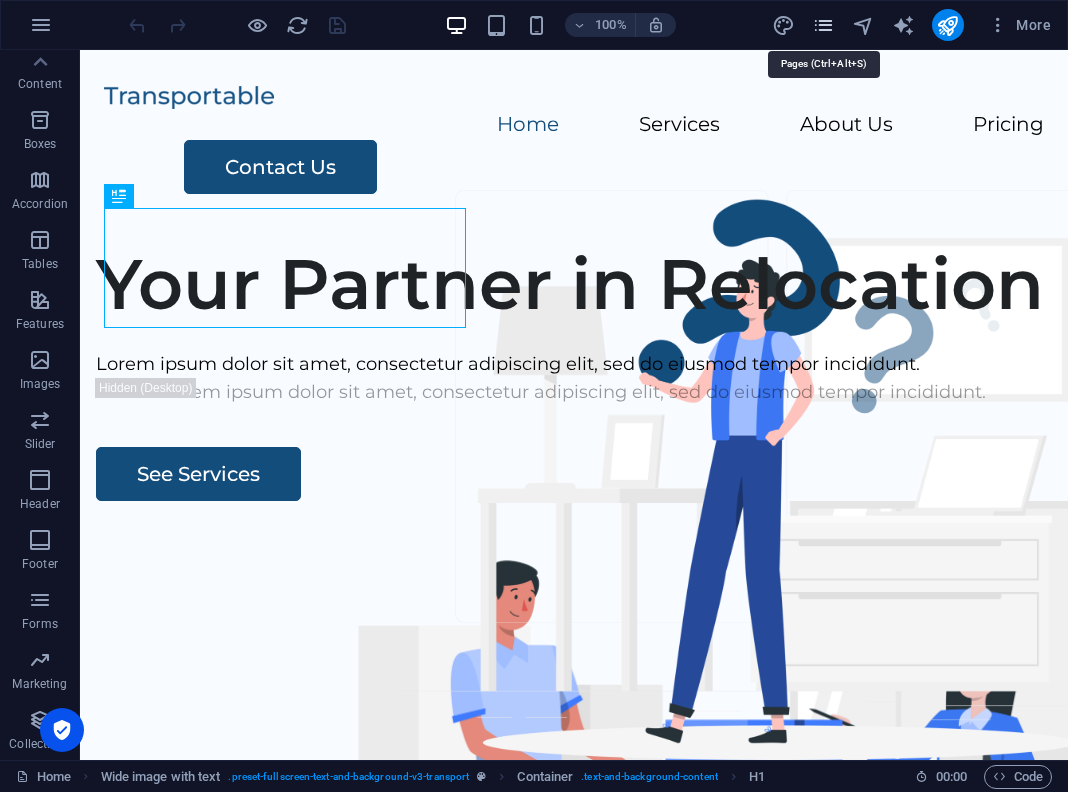 click at bounding box center [823, 25] 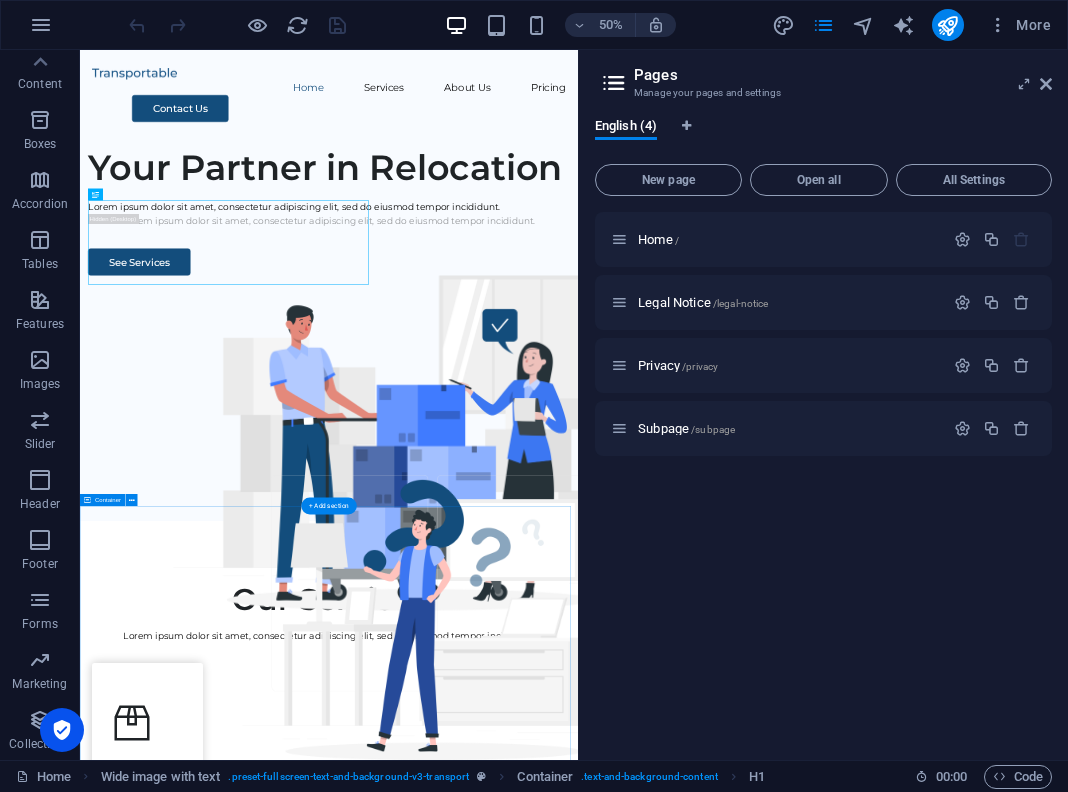 click on "Our Services Lorem ipsum dolor sit amet, consectetur adipiscing elit, sed do eiusmod tempor incididunt. Packing Lorem ipsum dolor sit amet, consectetur adipiscing elit. Transportation Lorem ipsum dolor sit amet, consectetur adipiscing elit. Storage Lorem ipsum dolor sit amet, consectetur adipiscing elit. Assembly Lorem ipsum dolor sit amet, consectetur adipiscing elit." at bounding box center (578, 2108) 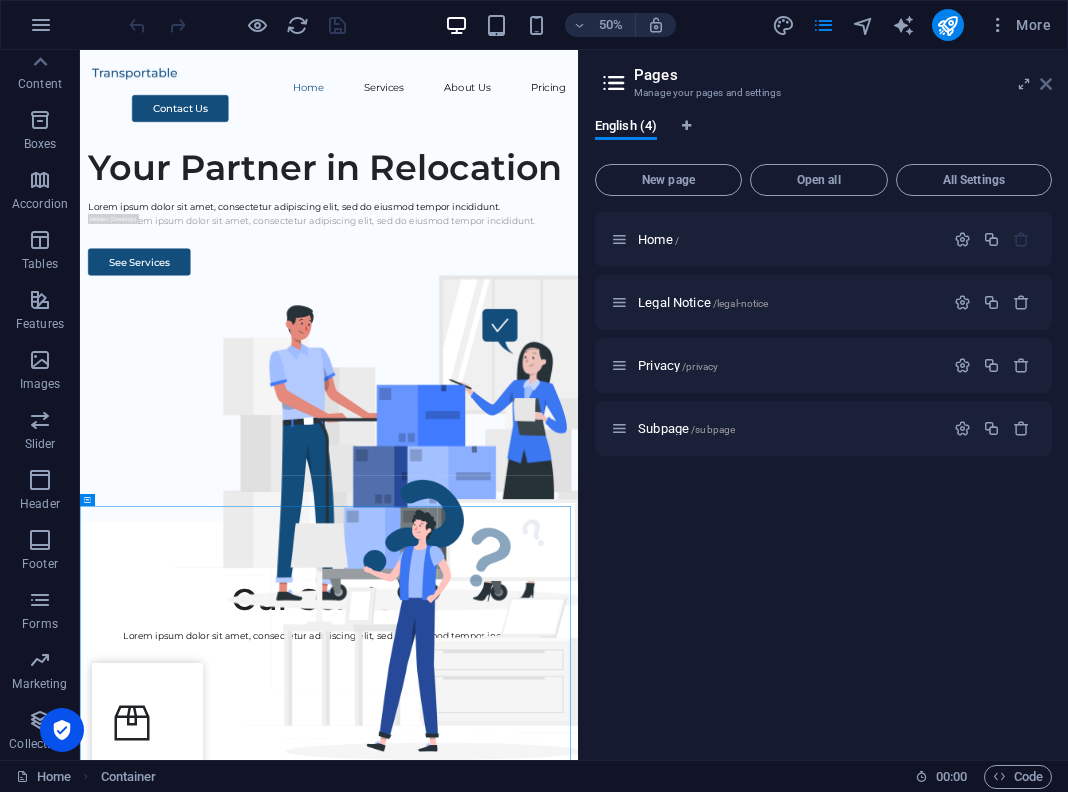 click at bounding box center [1046, 84] 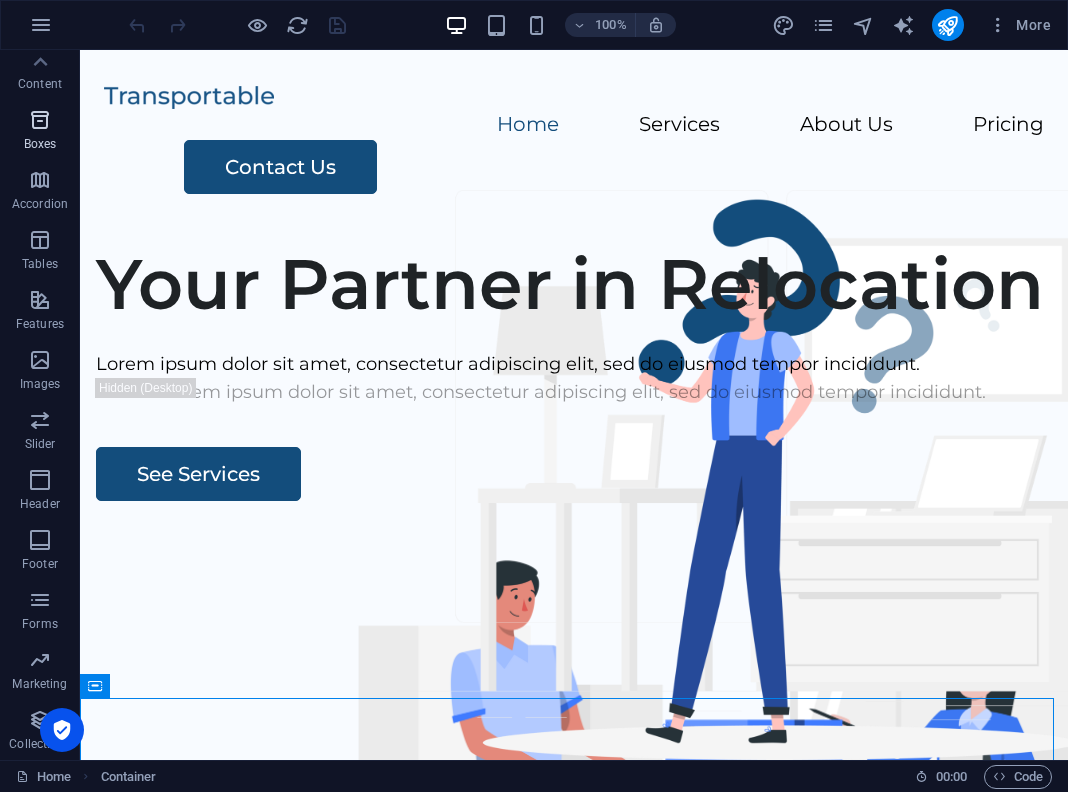click on "Boxes" at bounding box center [40, 132] 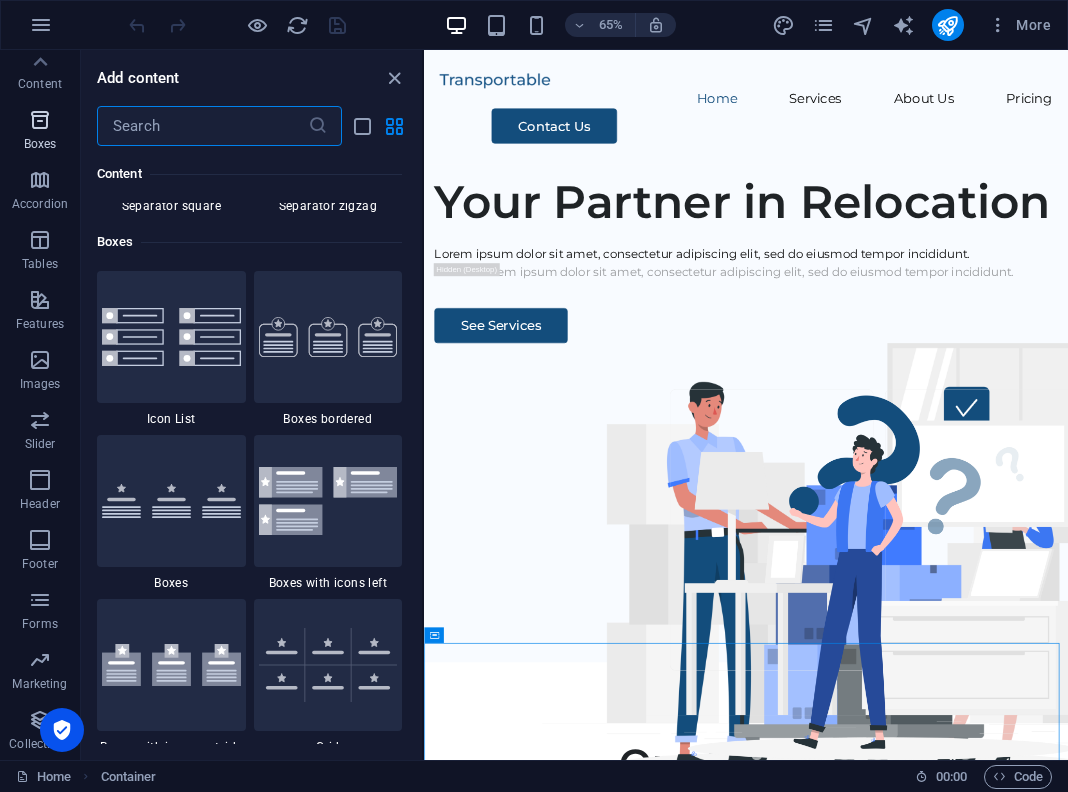 scroll, scrollTop: 5352, scrollLeft: 0, axis: vertical 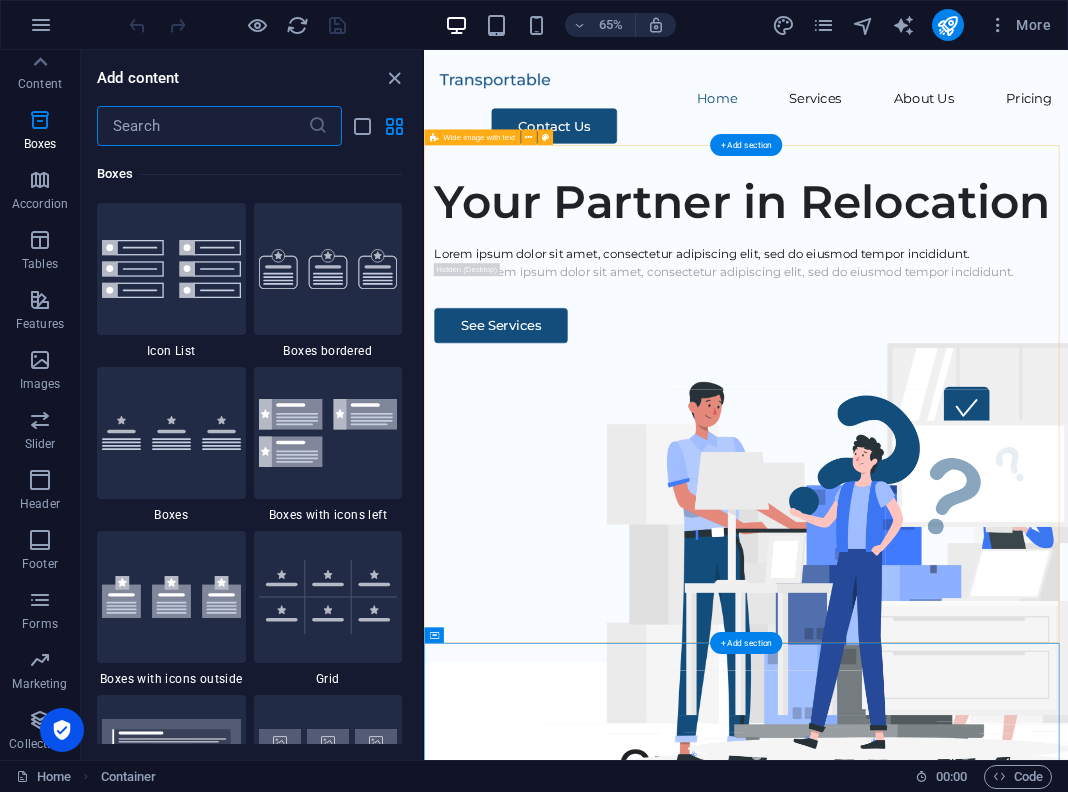 click on "Your Partner in Relocation Lorem ipsum dolor sit amet, consectetur adipiscing elit, sed do eiusmod tempor incididunt.  Lorem ipsum dolor sit amet, consectetur adipiscing elit, sed do eiusmod tempor incididunt.  See Services" at bounding box center (919, 609) 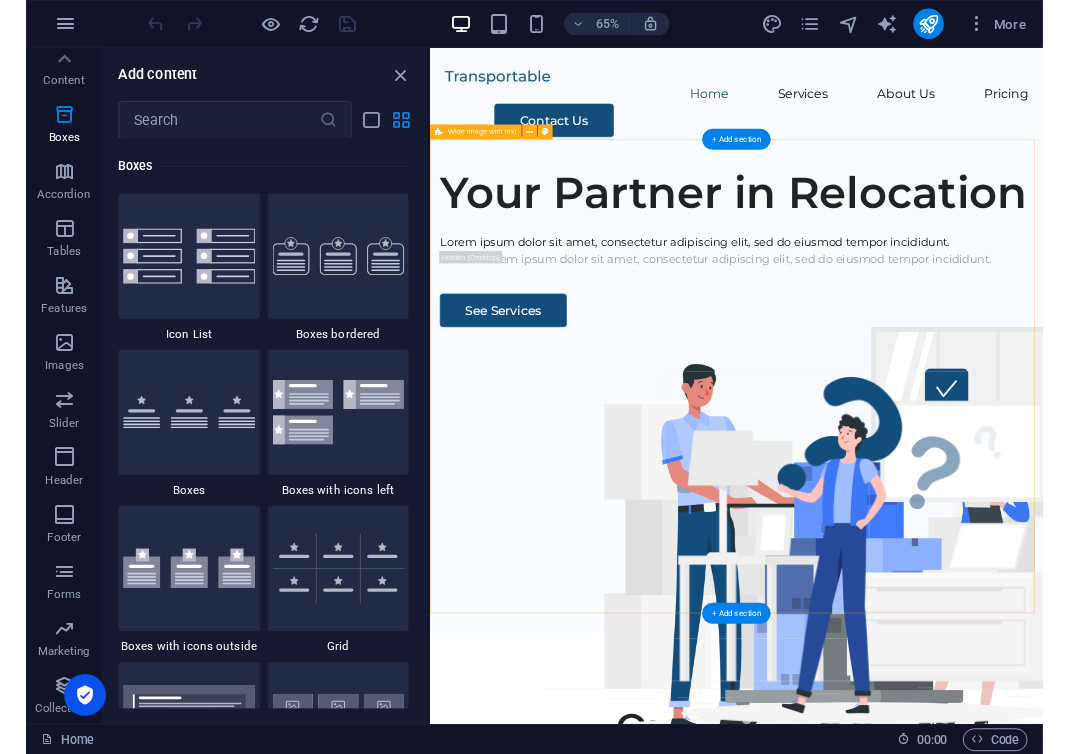scroll, scrollTop: 0, scrollLeft: 0, axis: both 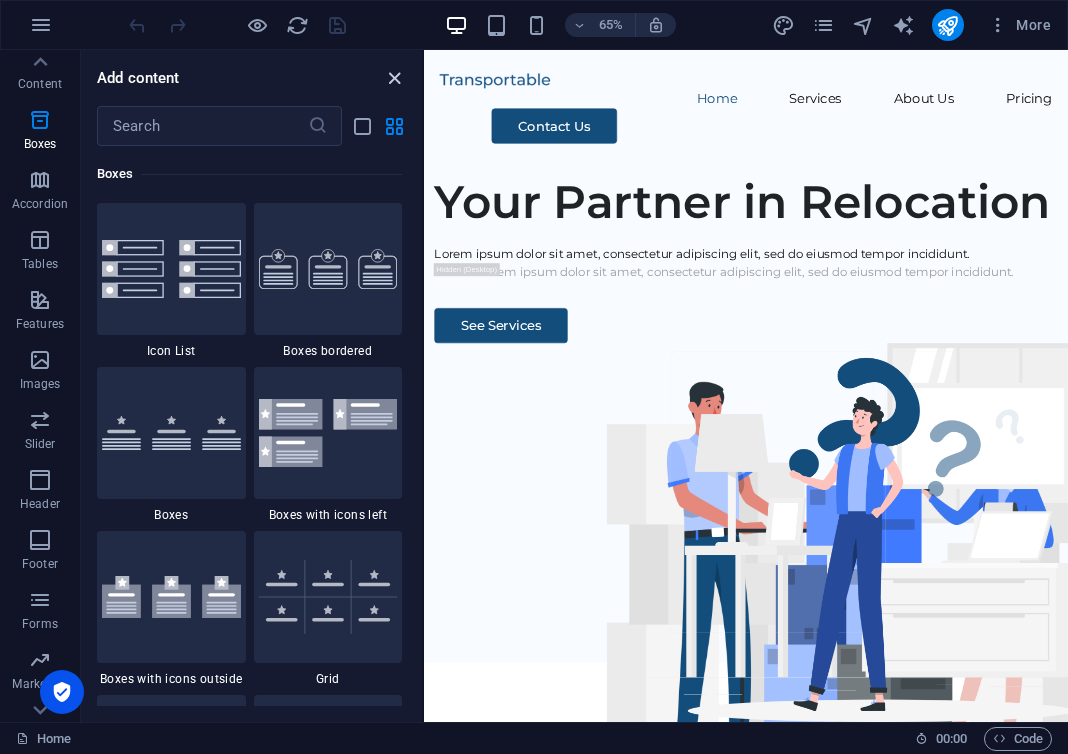 click at bounding box center (394, 78) 